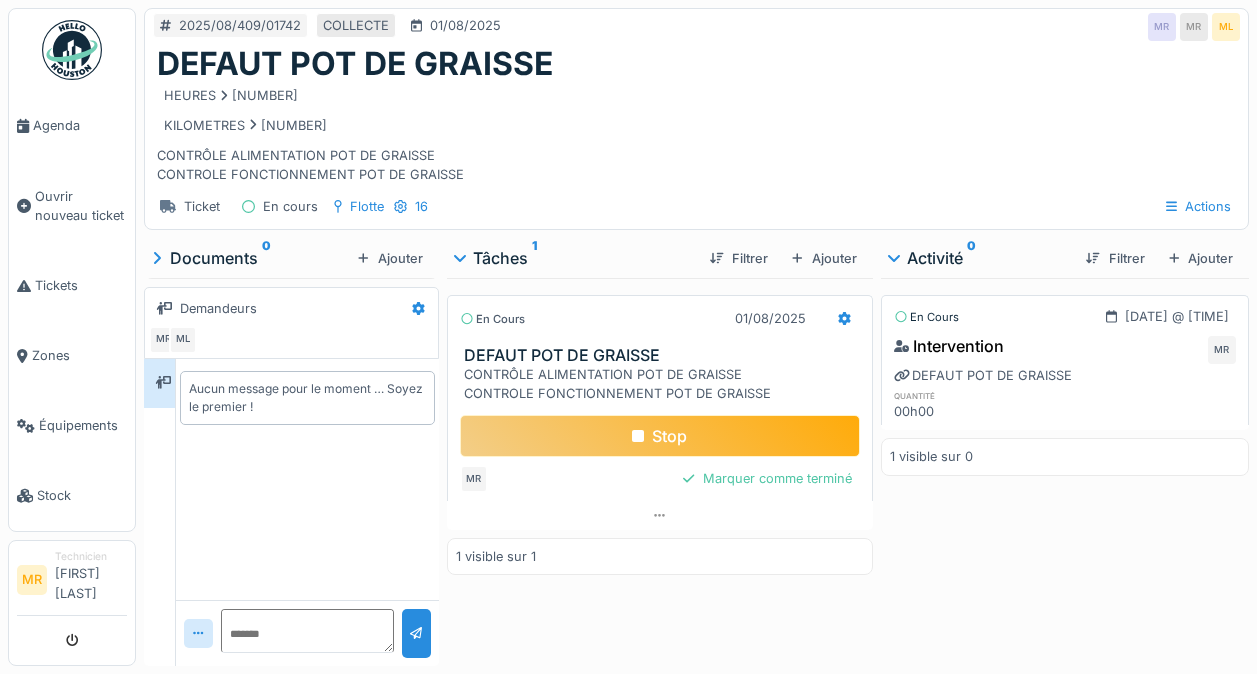 scroll, scrollTop: 0, scrollLeft: 0, axis: both 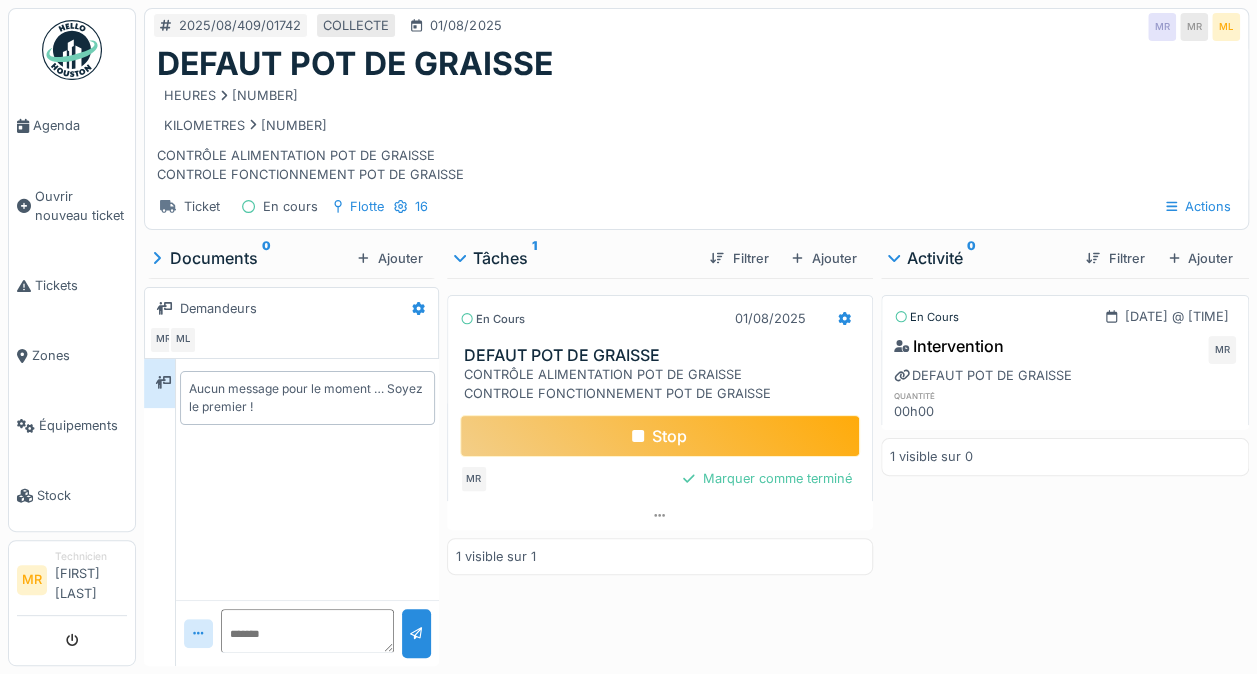 click on "Stop" at bounding box center [660, 436] 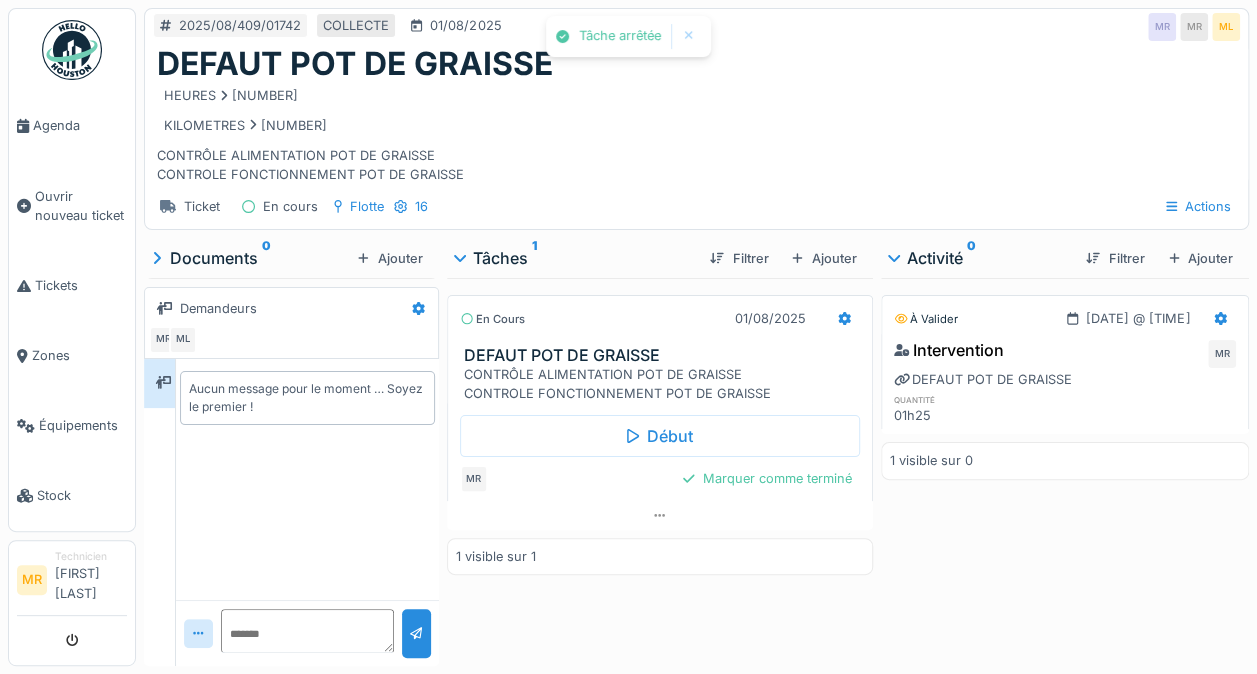 click 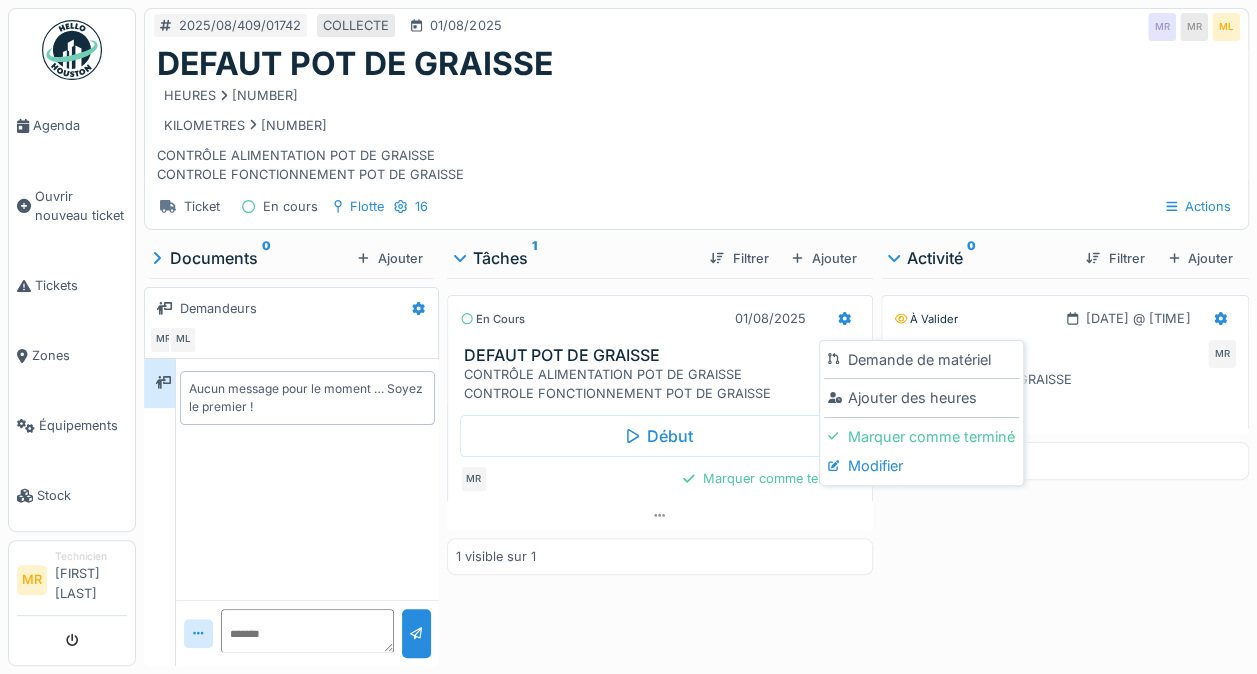 click on "Modifier" at bounding box center [921, 466] 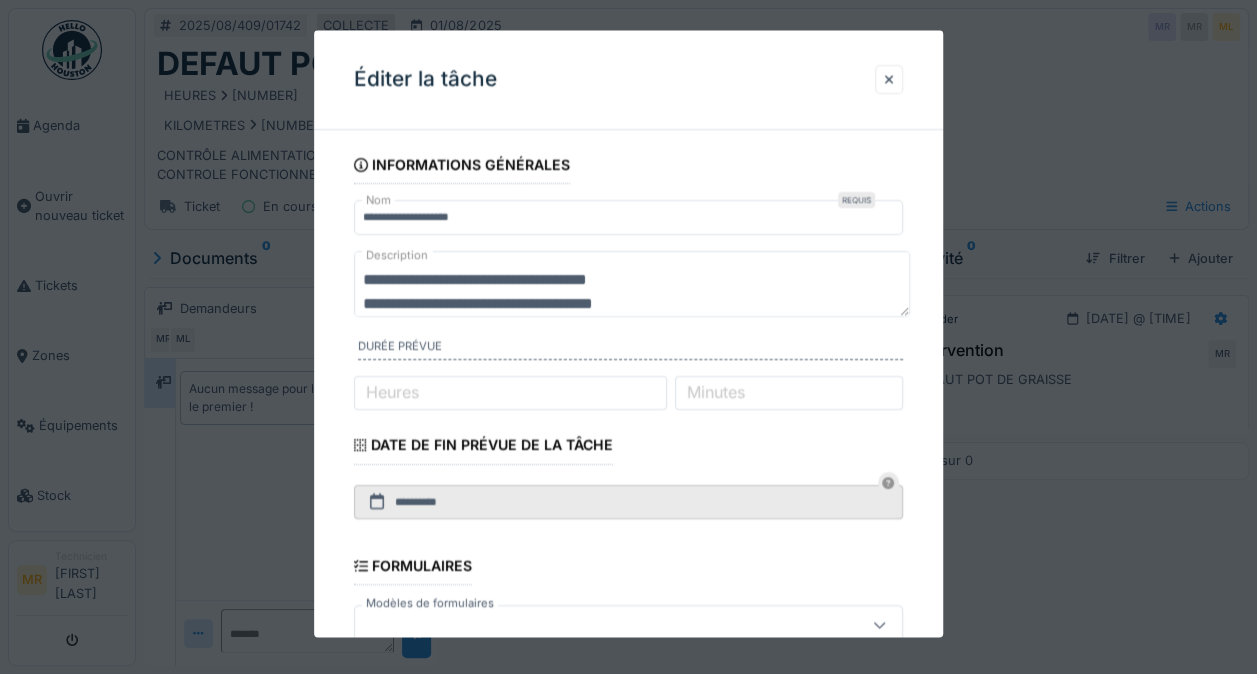 click on "**********" at bounding box center [632, 284] 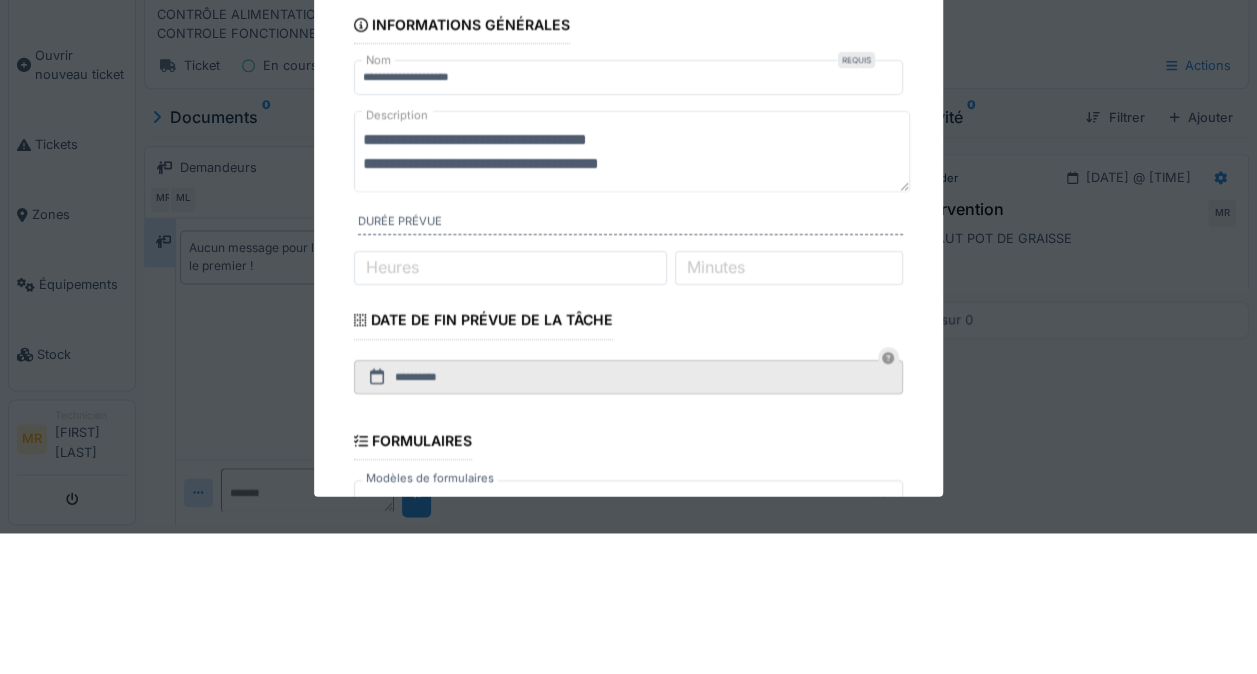scroll, scrollTop: 0, scrollLeft: 0, axis: both 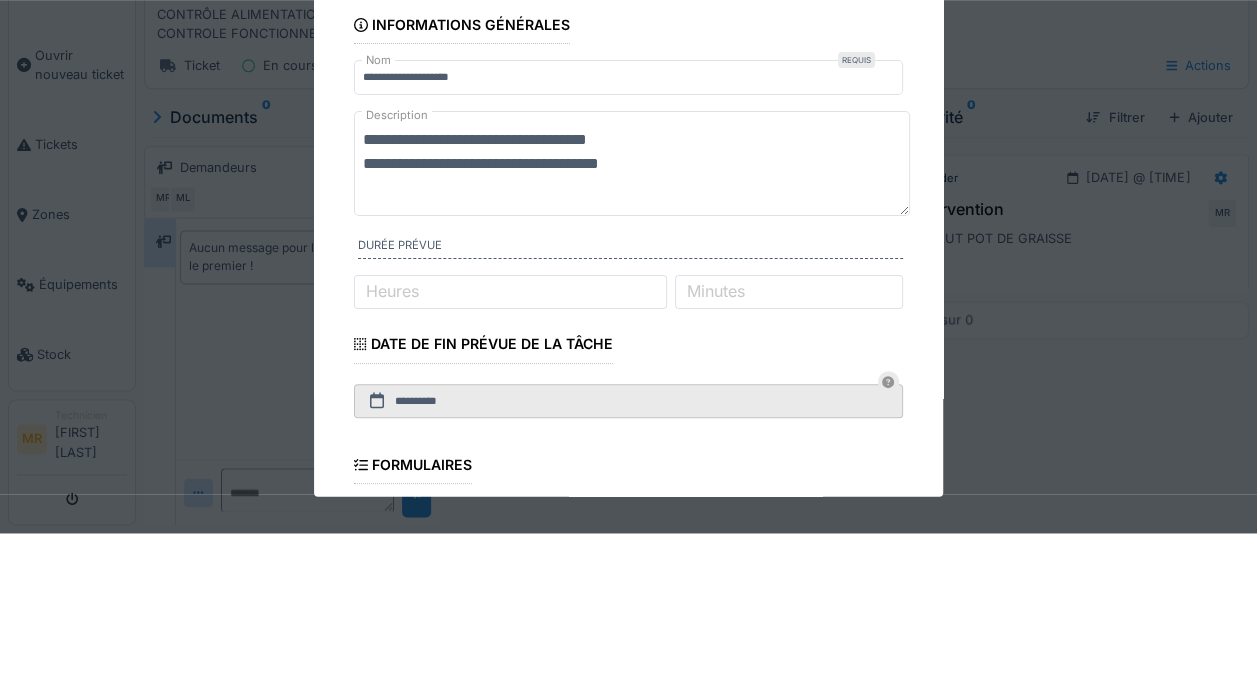 click on "**********" at bounding box center (632, 303) 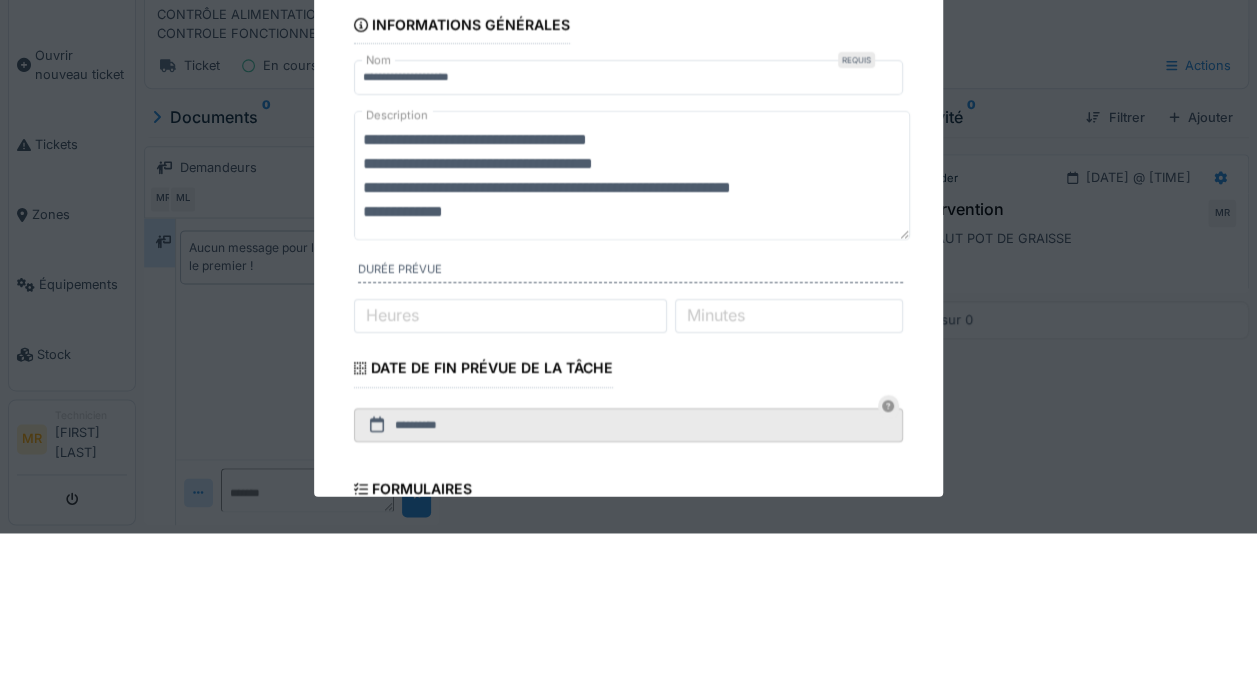 scroll, scrollTop: 5, scrollLeft: 0, axis: vertical 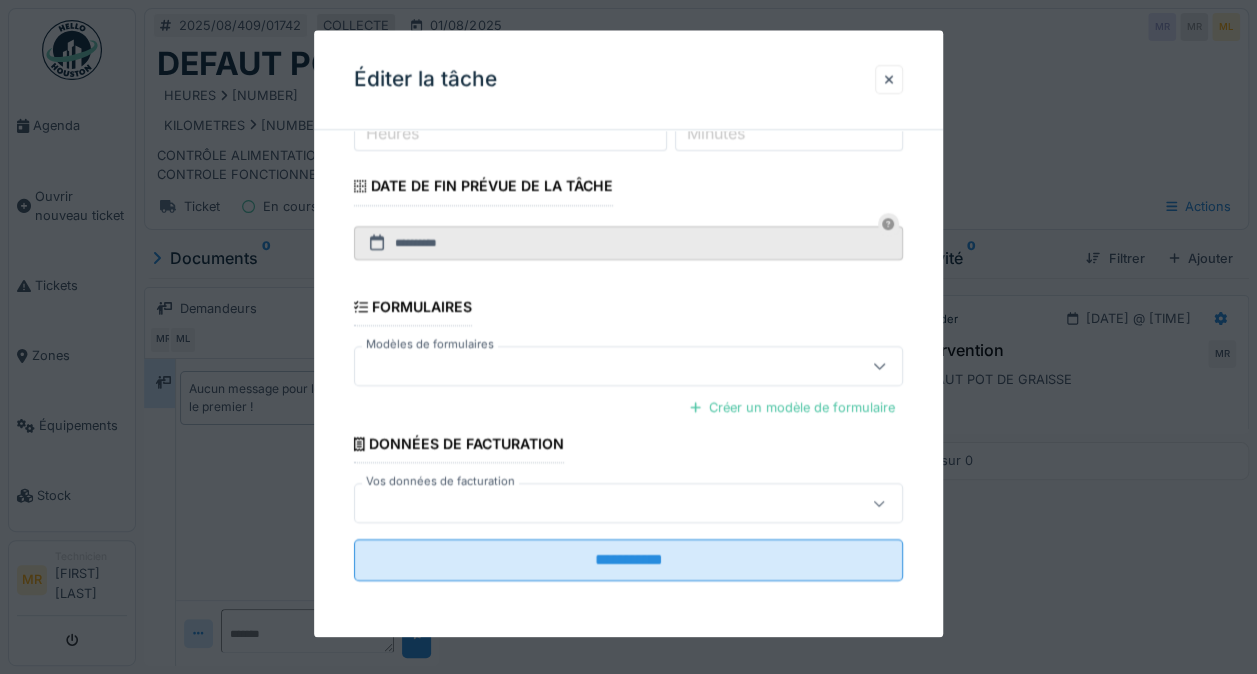 type on "**********" 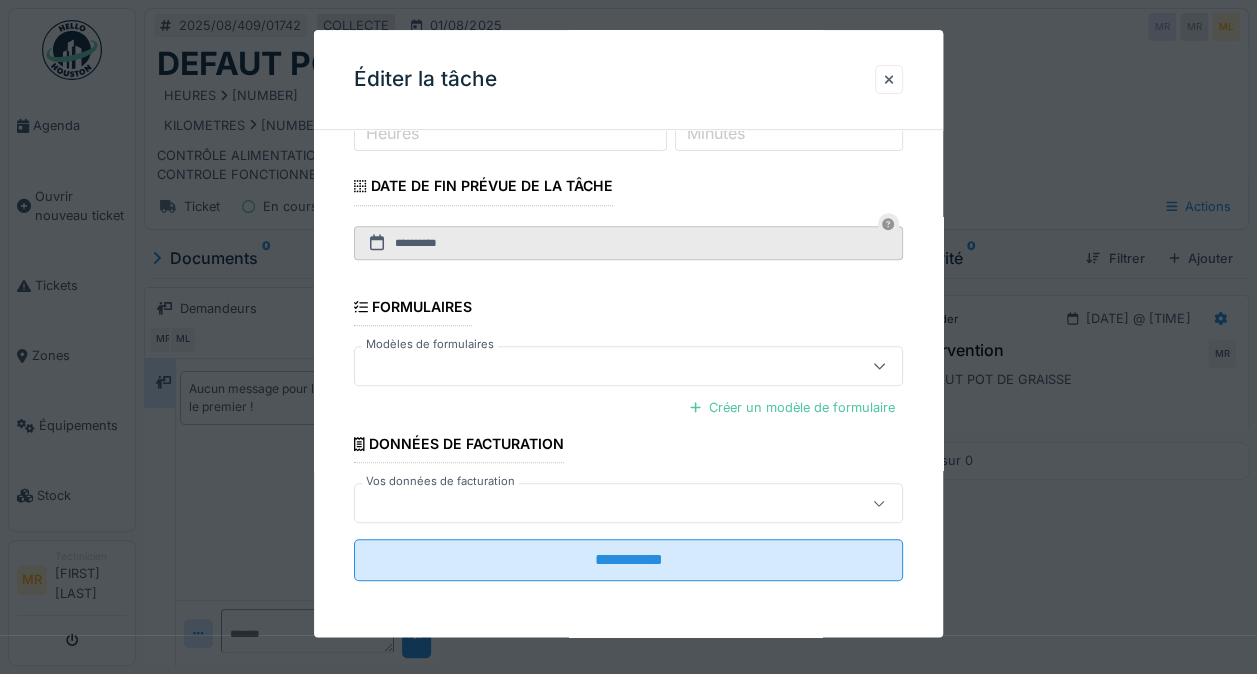 click on "**********" at bounding box center (628, 561) 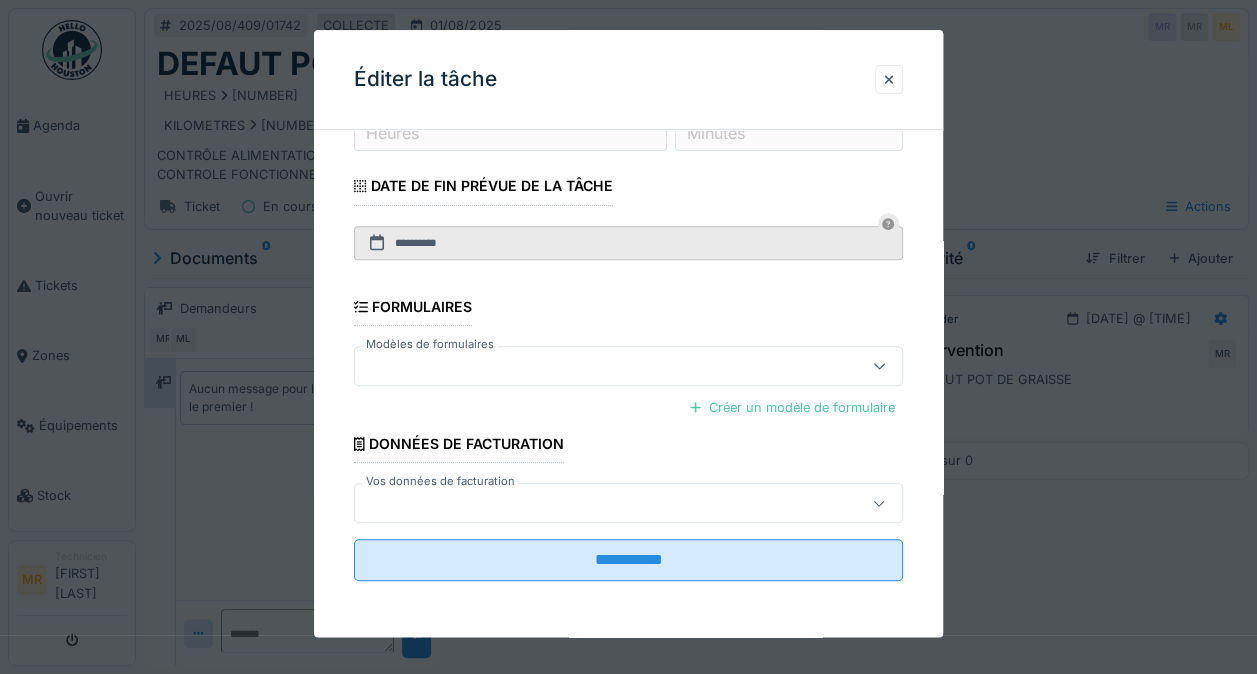 scroll, scrollTop: 284, scrollLeft: 0, axis: vertical 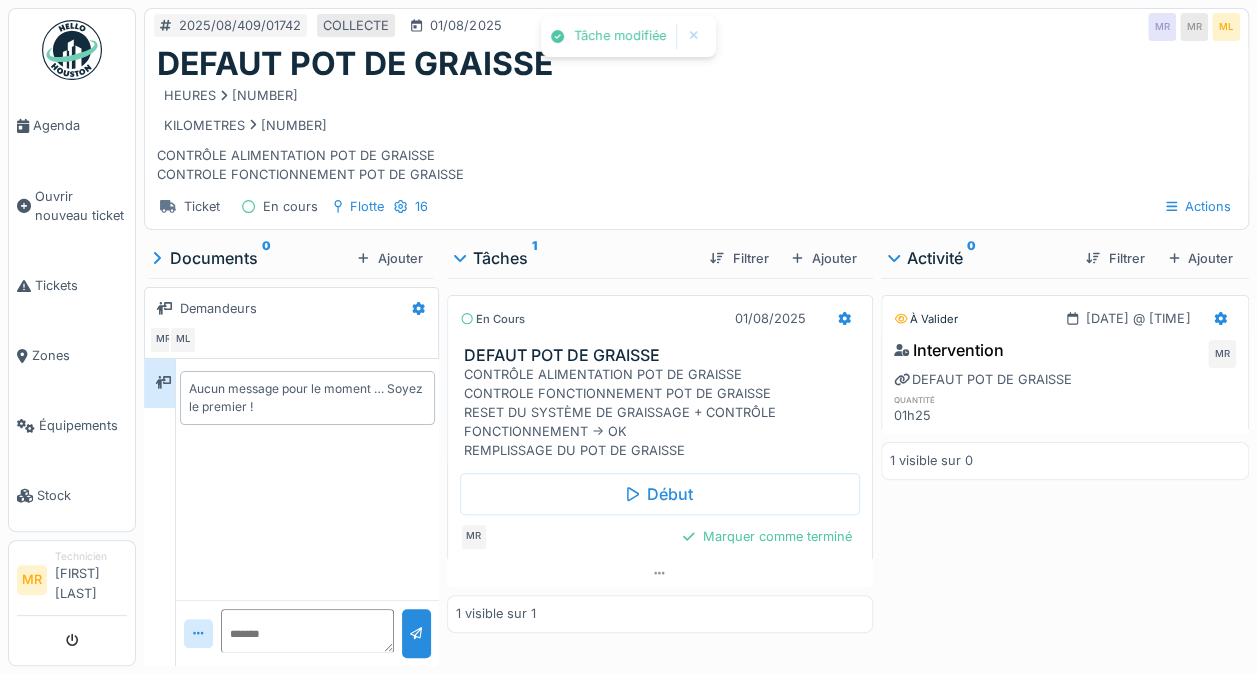 click on "Marquer comme terminé" at bounding box center [767, 536] 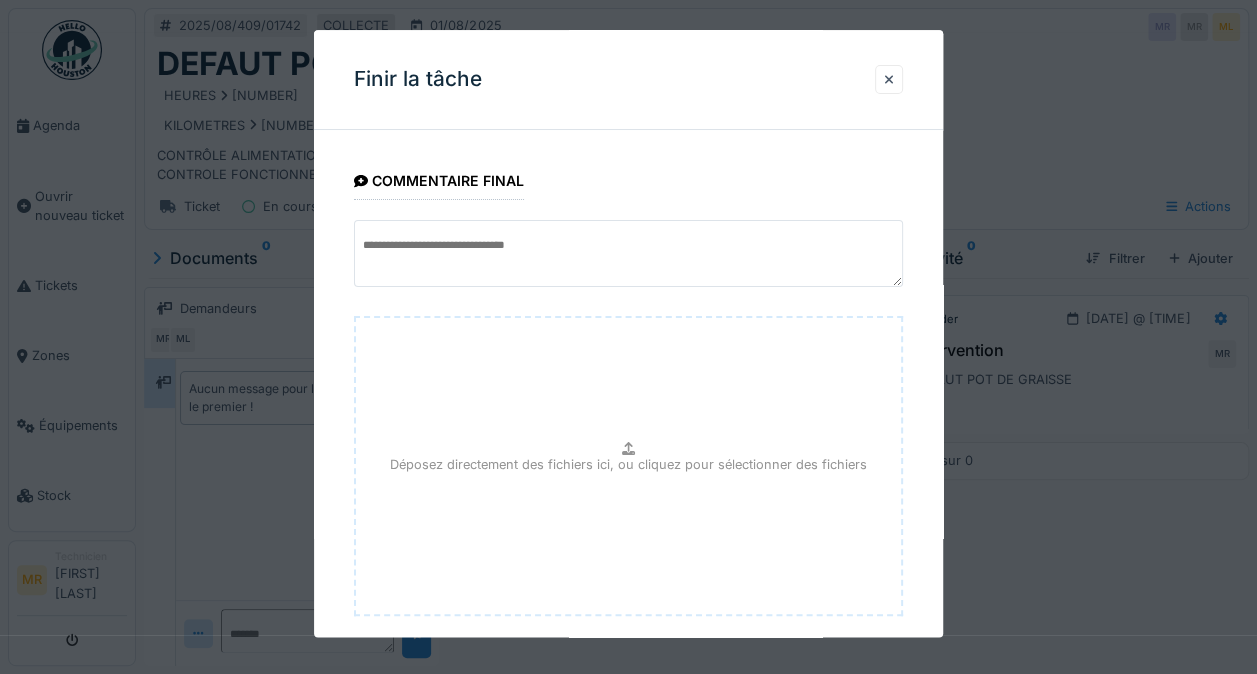 scroll, scrollTop: 108, scrollLeft: 0, axis: vertical 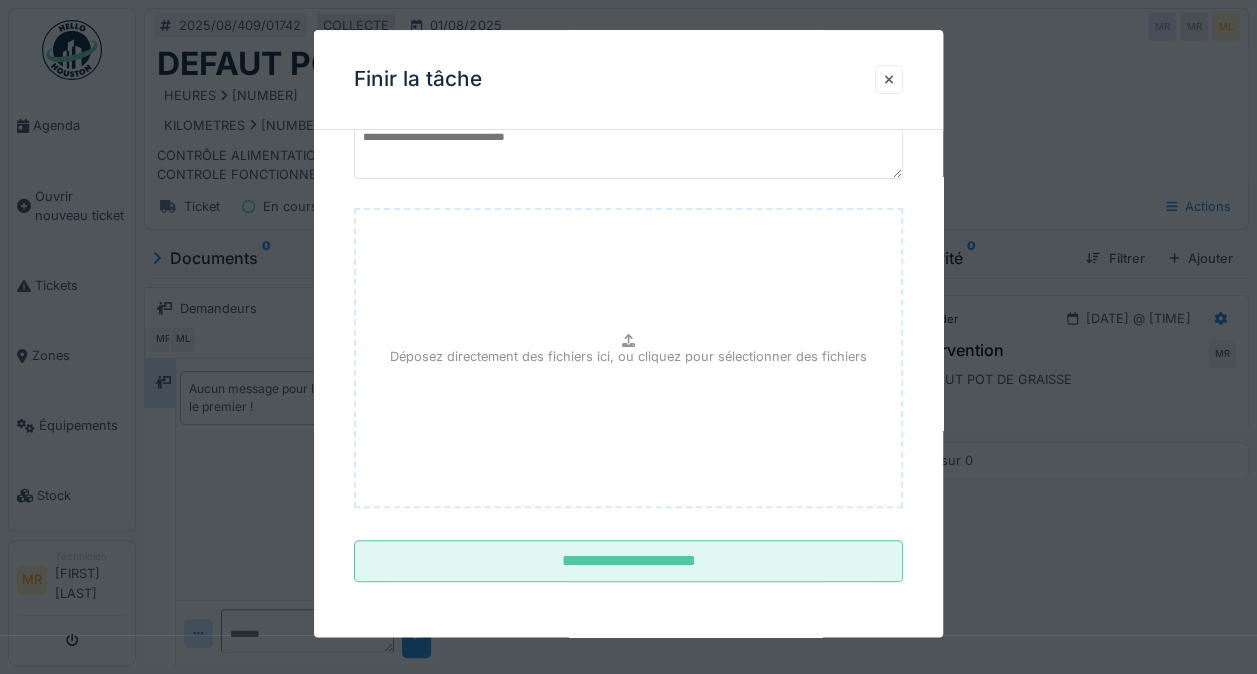 click on "**********" at bounding box center [628, 562] 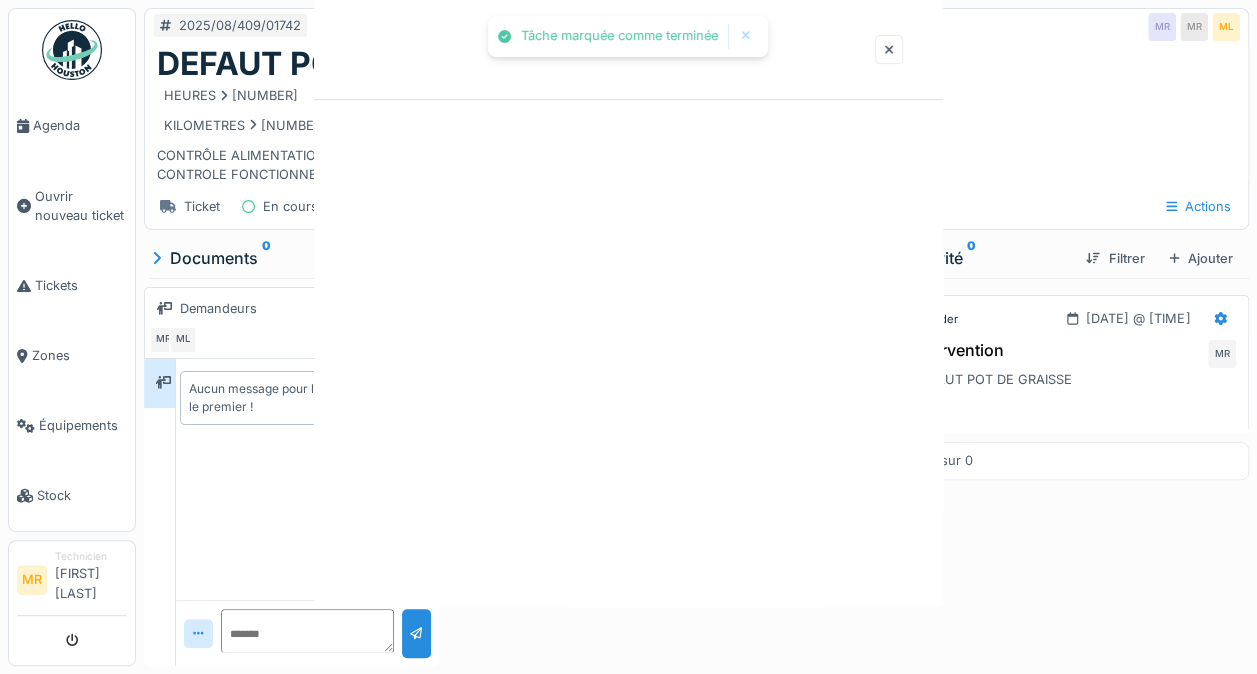 scroll, scrollTop: 0, scrollLeft: 0, axis: both 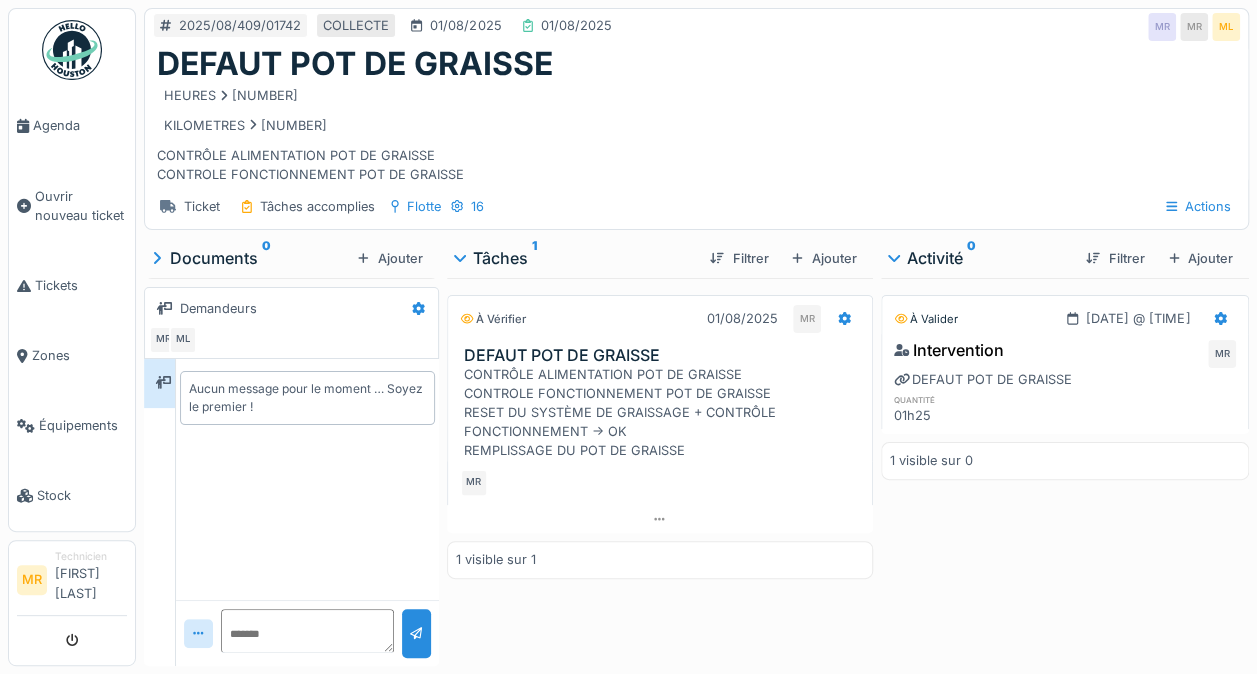 click on "Tickets" at bounding box center (81, 285) 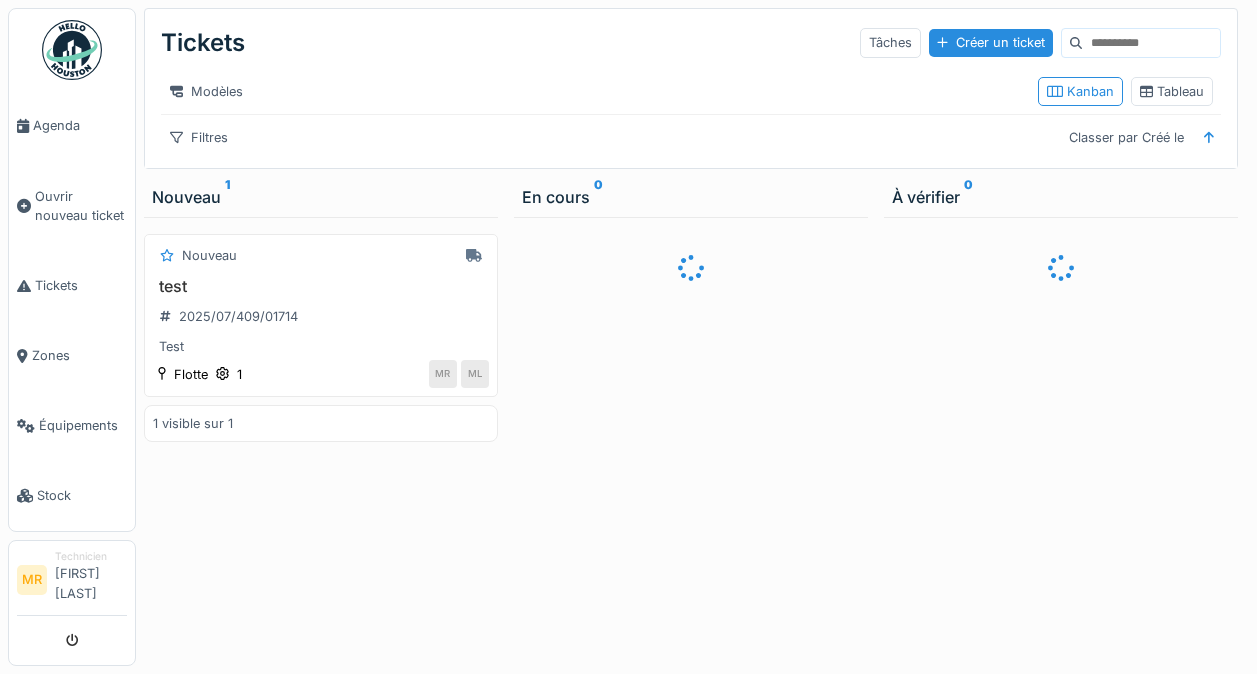 scroll, scrollTop: 0, scrollLeft: 0, axis: both 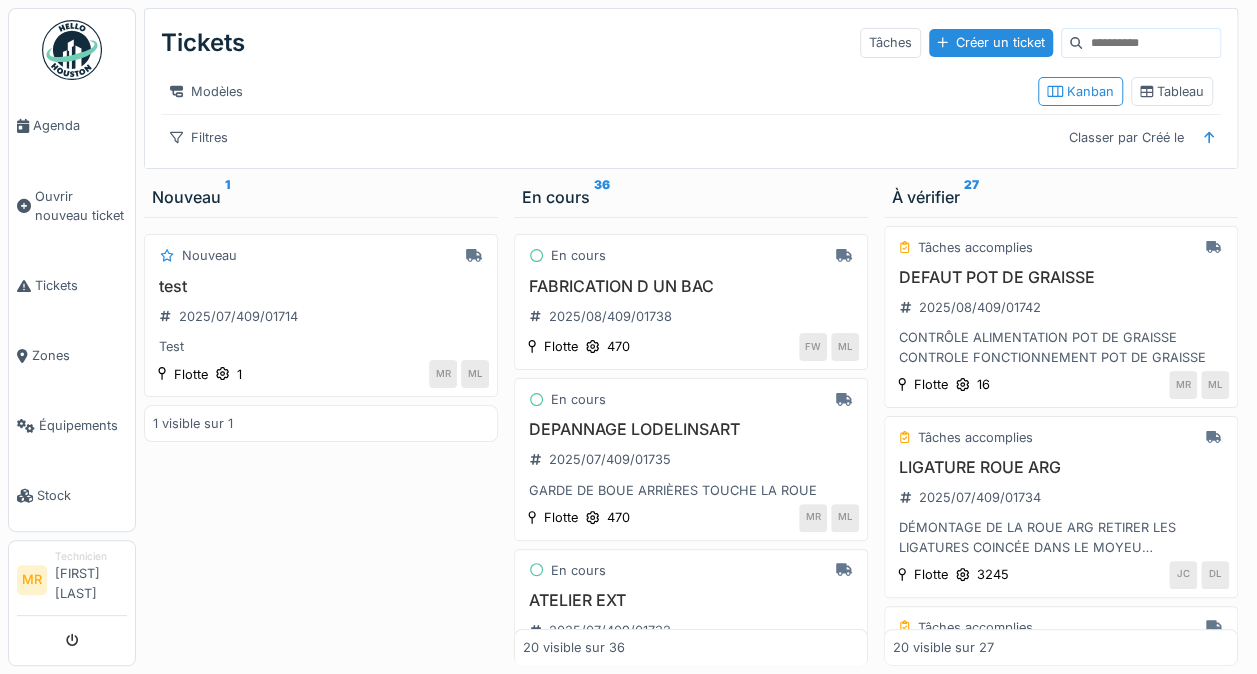 click on "DÉMONTAGE DE LA ROUE ARG RETIRER LES LIGATURES COINCÉE DANS LE MOYEU REMONTAGE DE LA ROUE" at bounding box center (1061, 537) 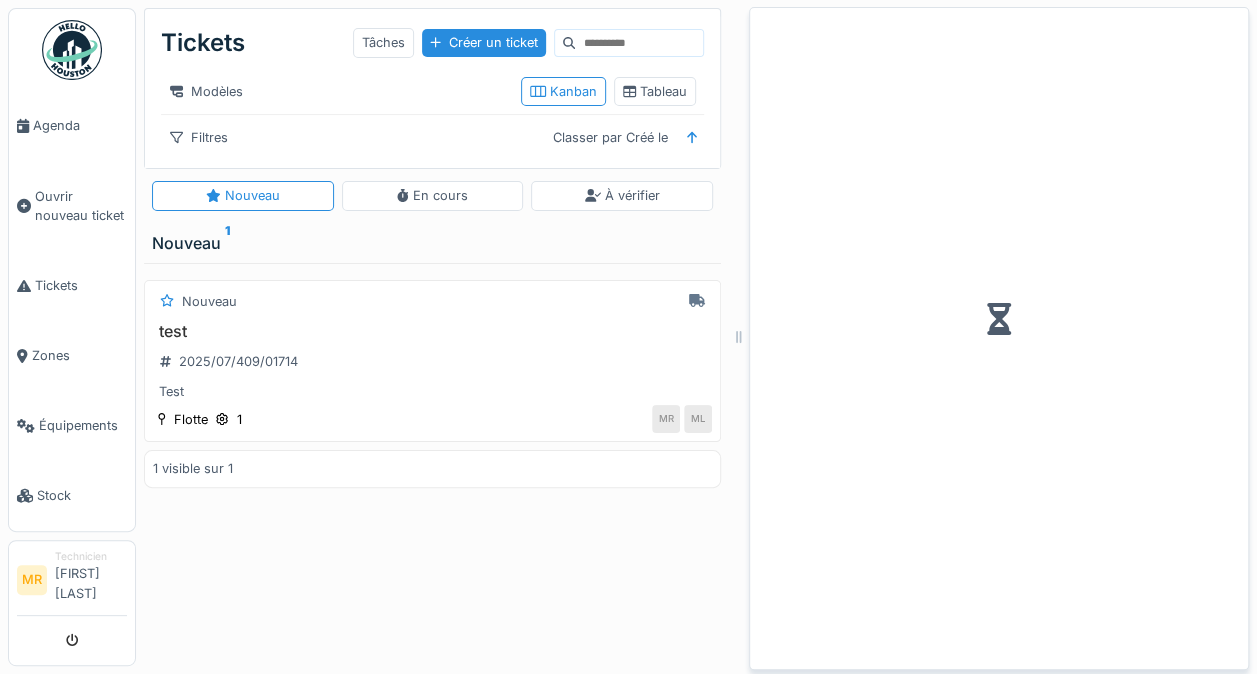 scroll, scrollTop: 15, scrollLeft: 0, axis: vertical 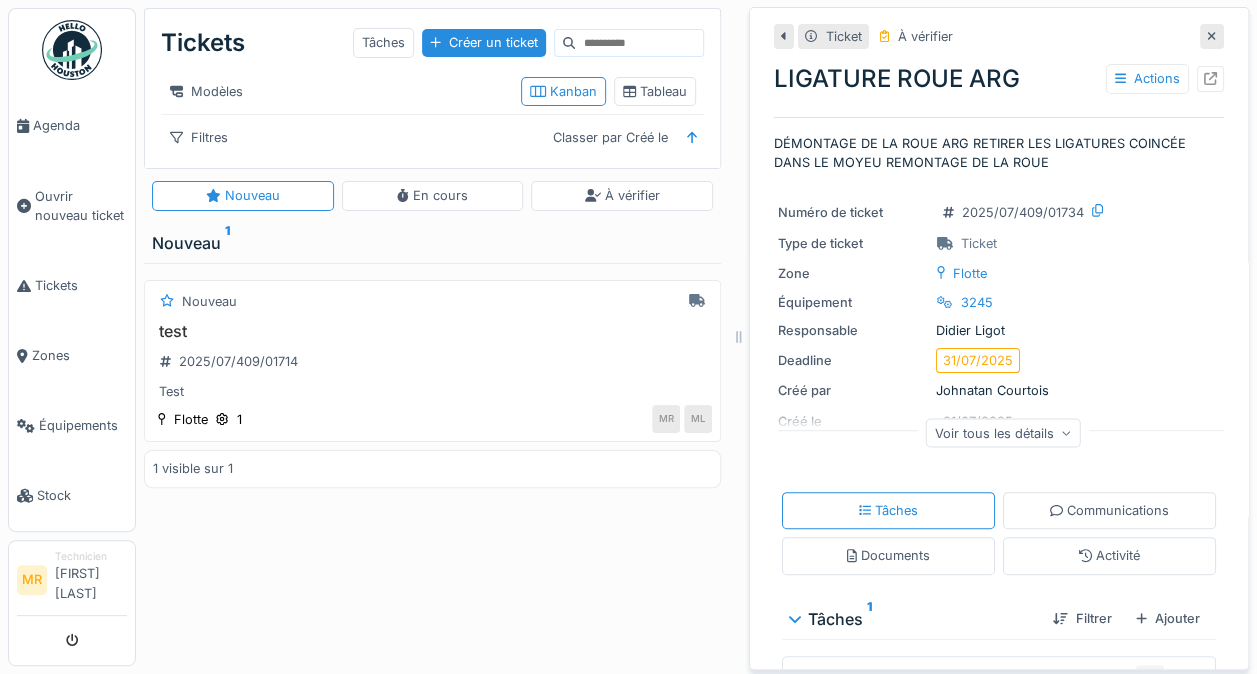 click 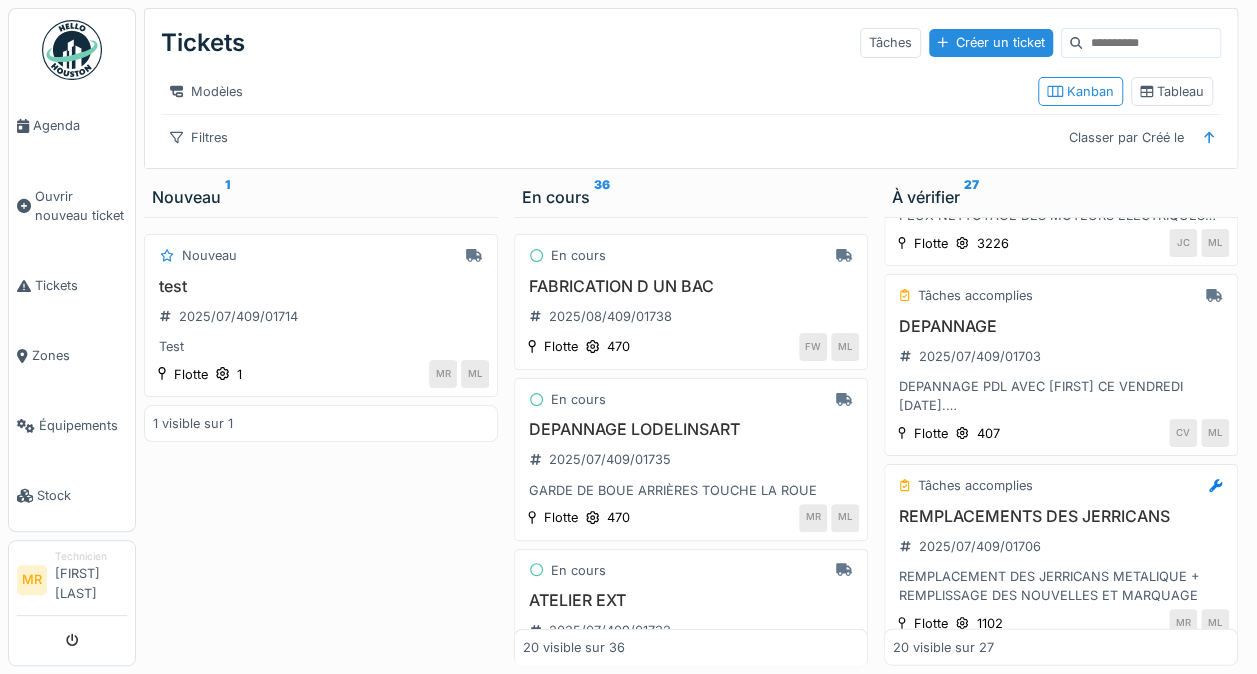 scroll, scrollTop: 2318, scrollLeft: 0, axis: vertical 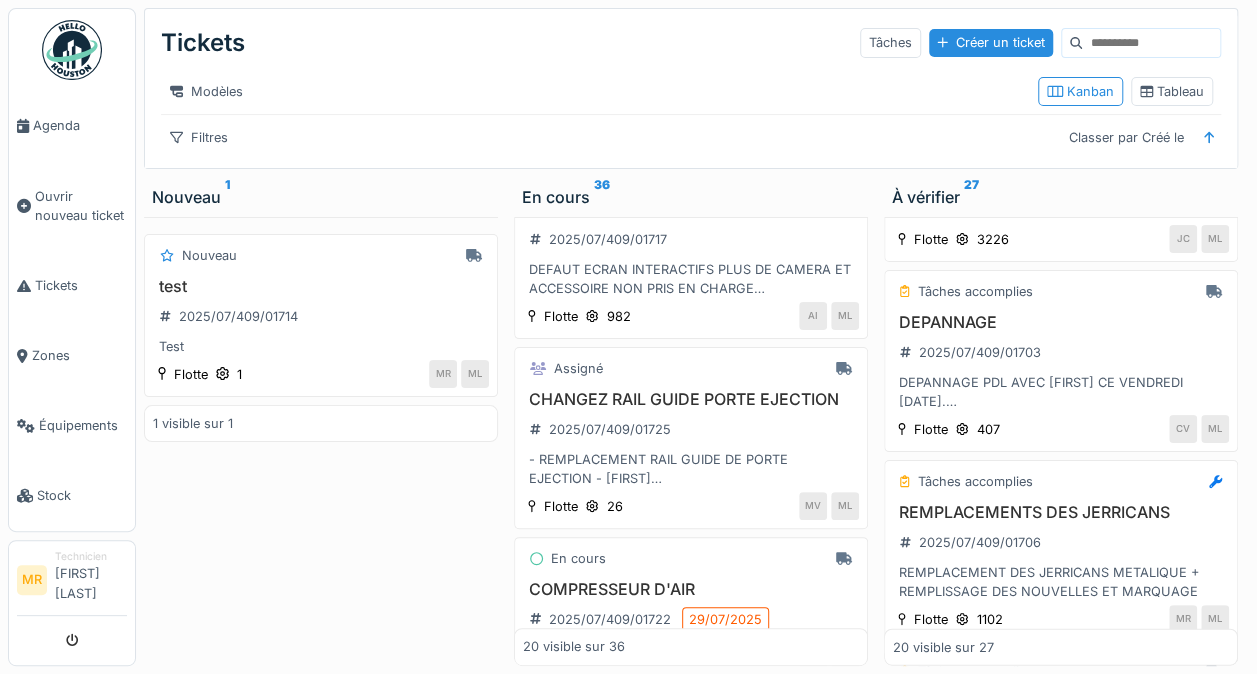 click on "En cours" at bounding box center (691, 558) 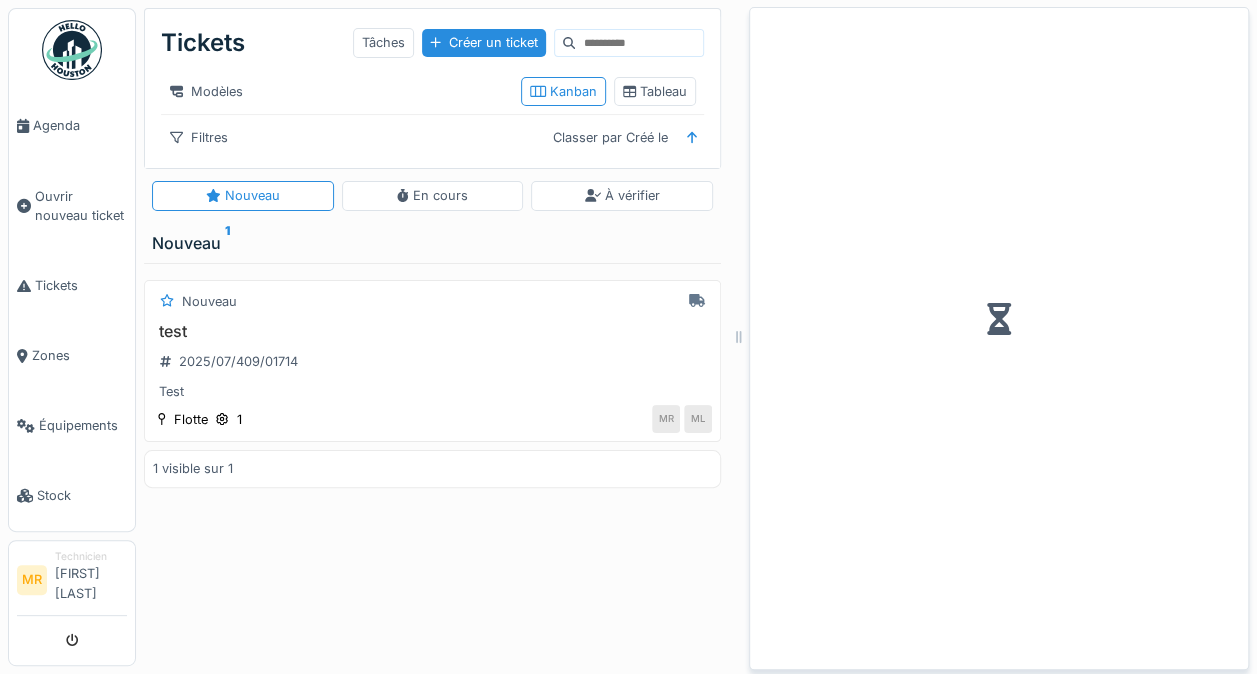 scroll, scrollTop: 15, scrollLeft: 0, axis: vertical 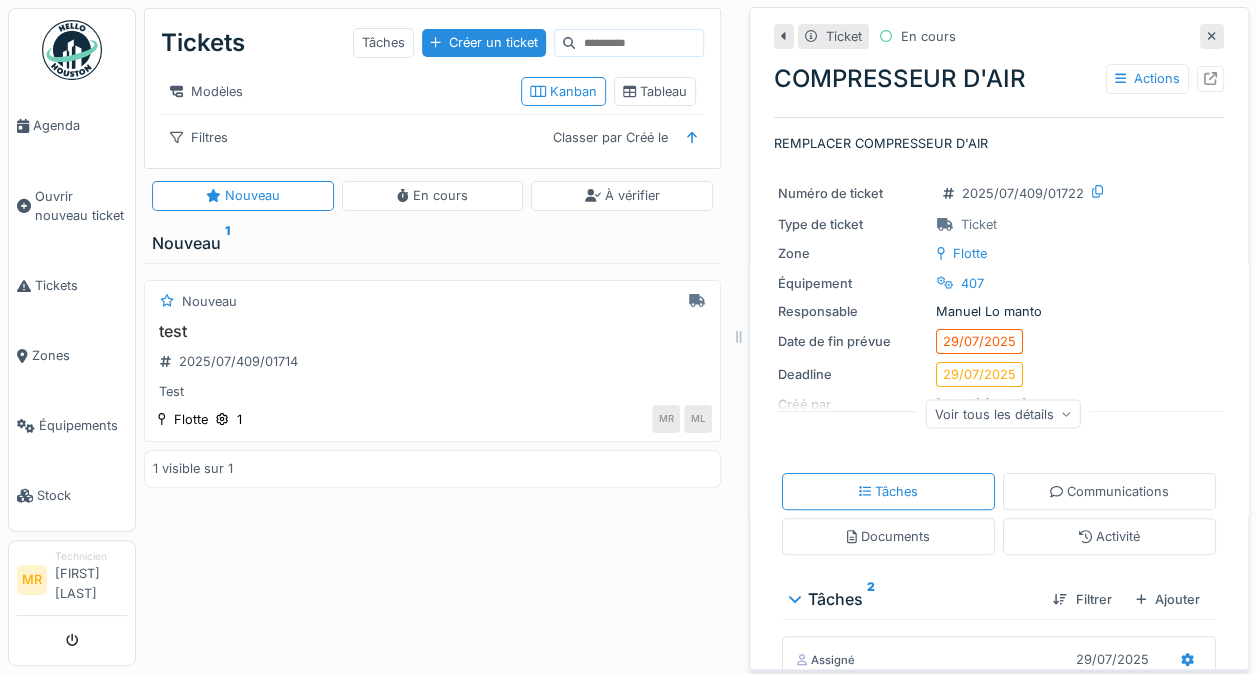 click at bounding box center [1212, 36] 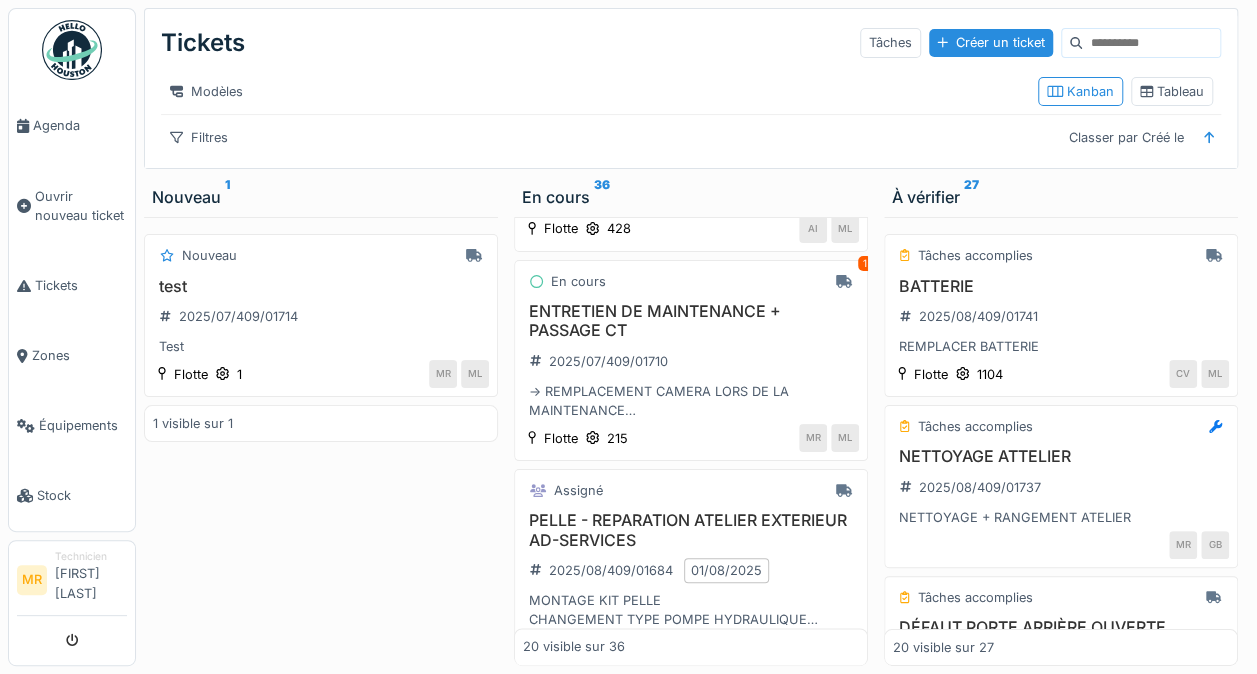 scroll, scrollTop: 1202, scrollLeft: 0, axis: vertical 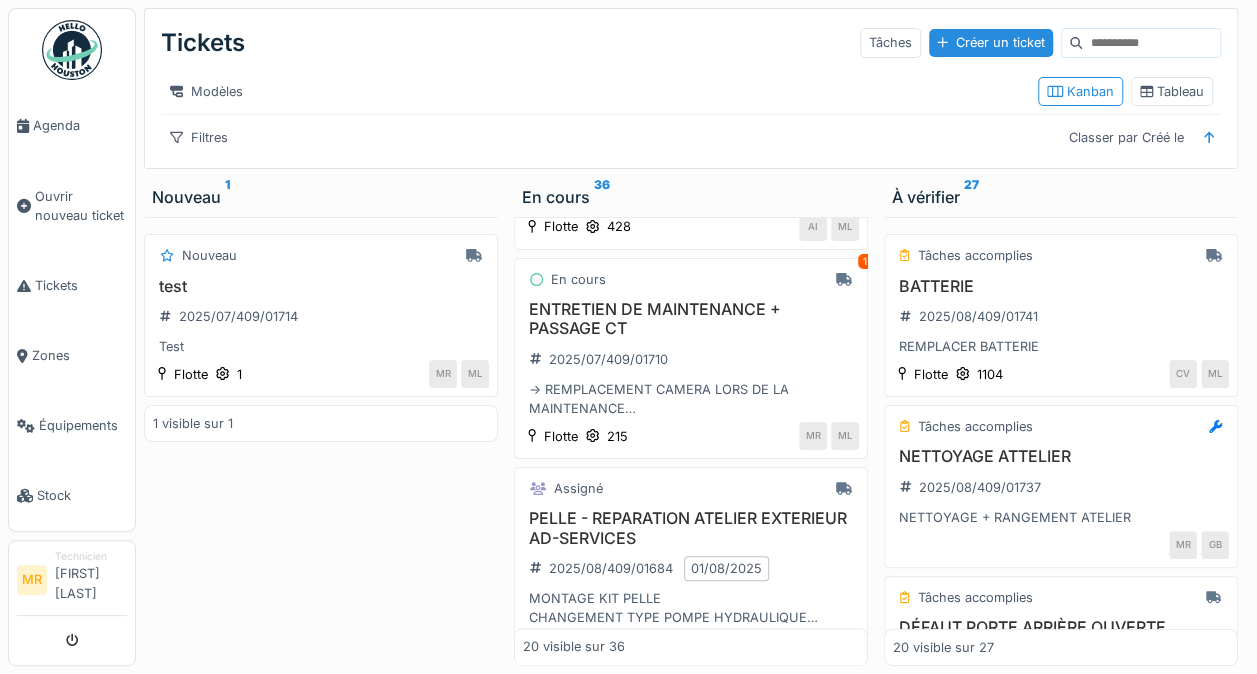 click on "ENTRETIEN DE MAINTENANCE + PASSAGE CT" at bounding box center (691, 319) 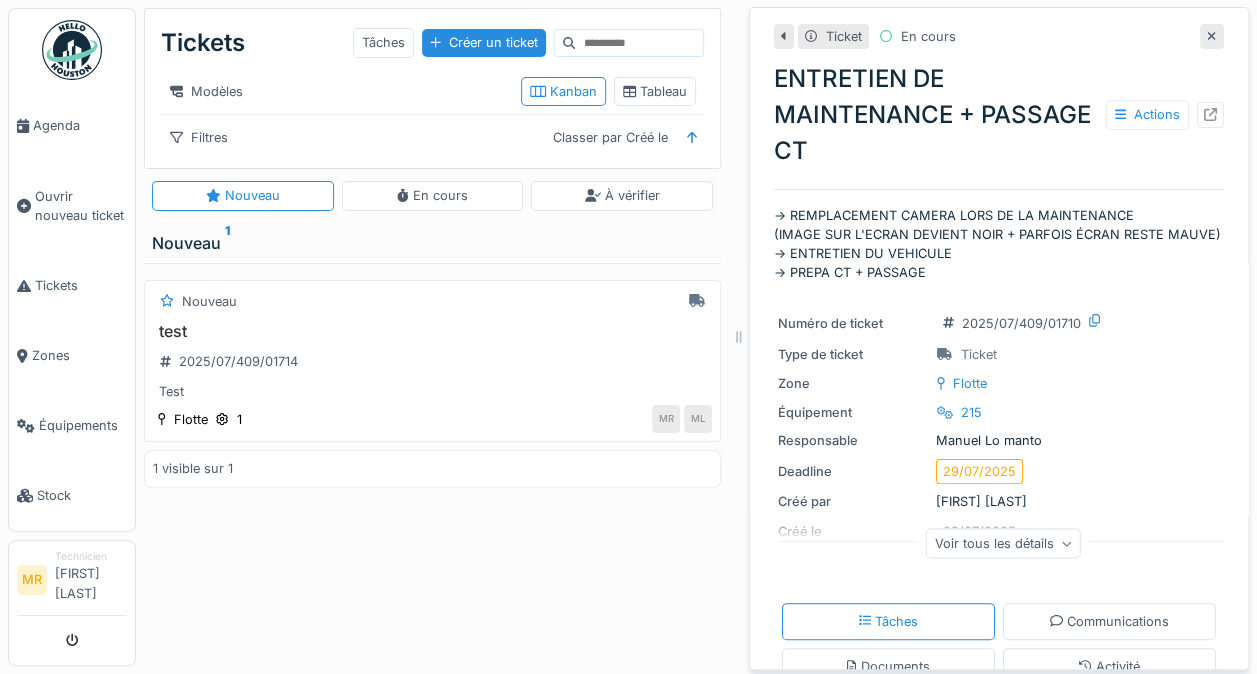 click at bounding box center (1210, 114) 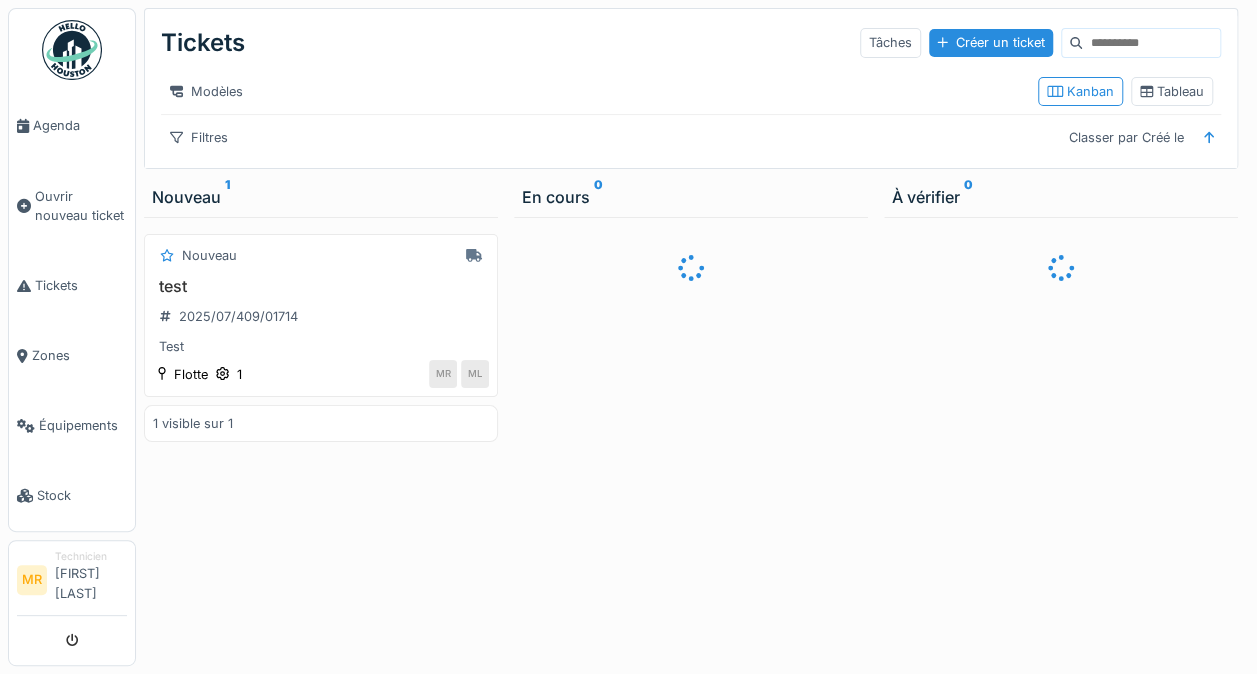 click on "Filtres" at bounding box center (199, 137) 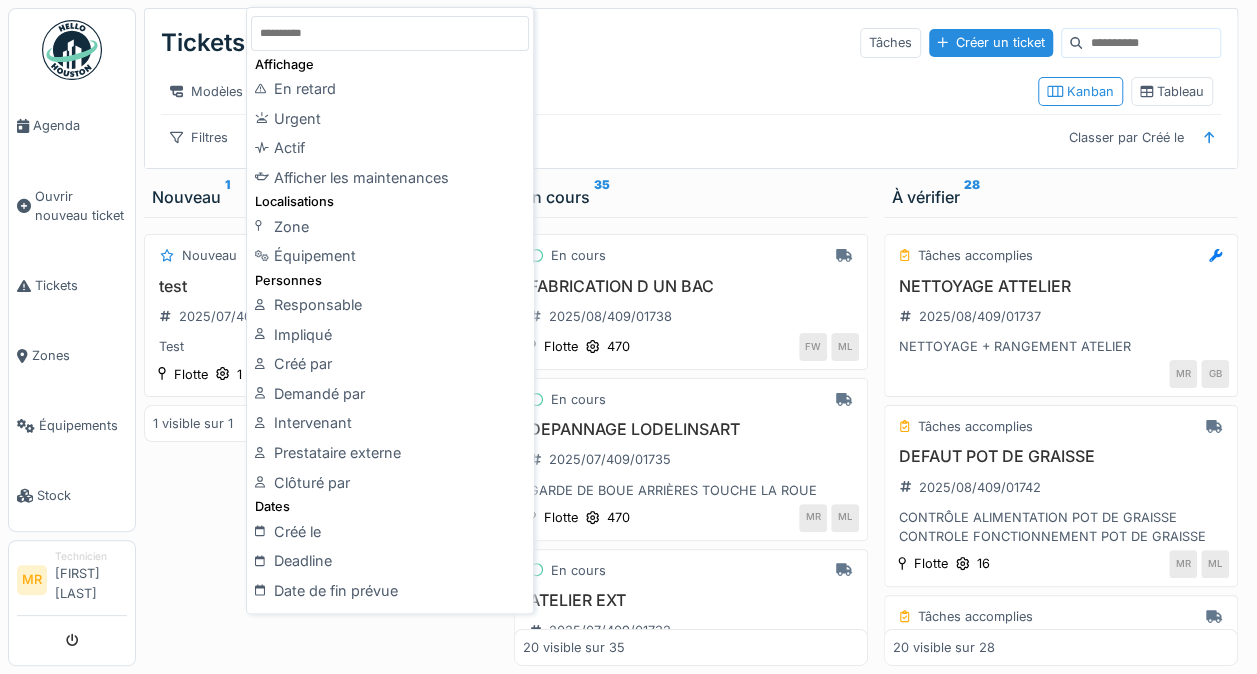 click on "Équipement" at bounding box center (390, 256) 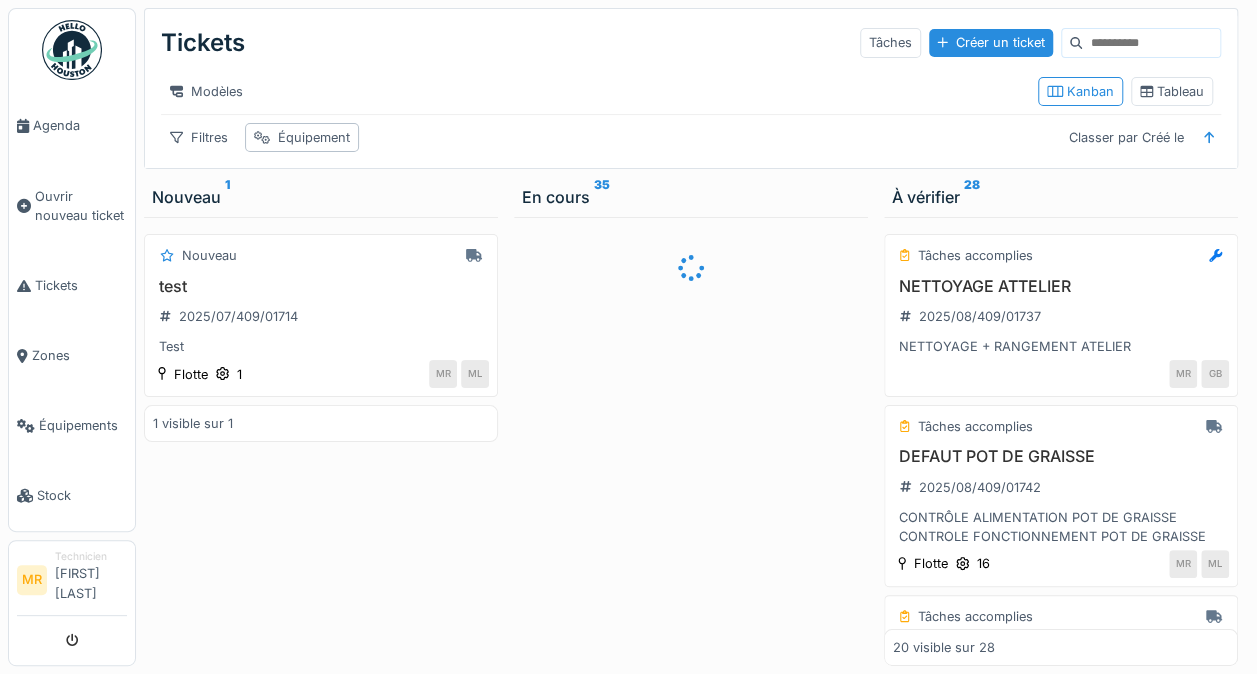 click on "Équipement" at bounding box center (314, 137) 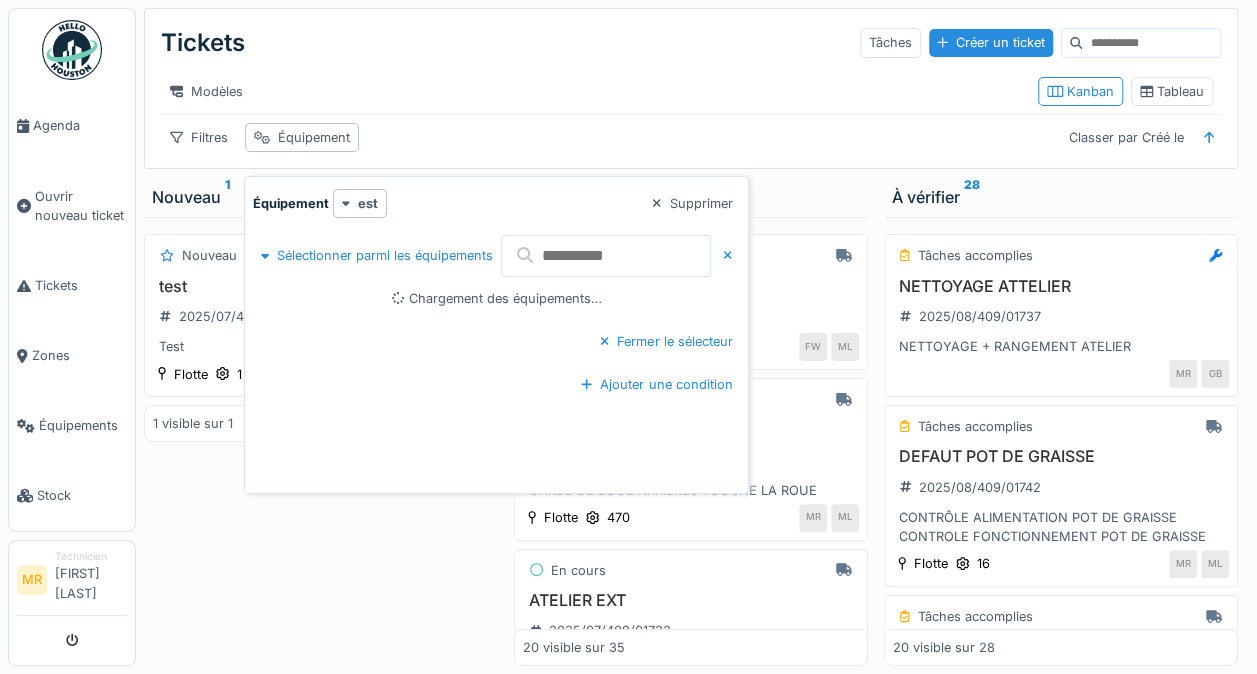 click at bounding box center [606, 256] 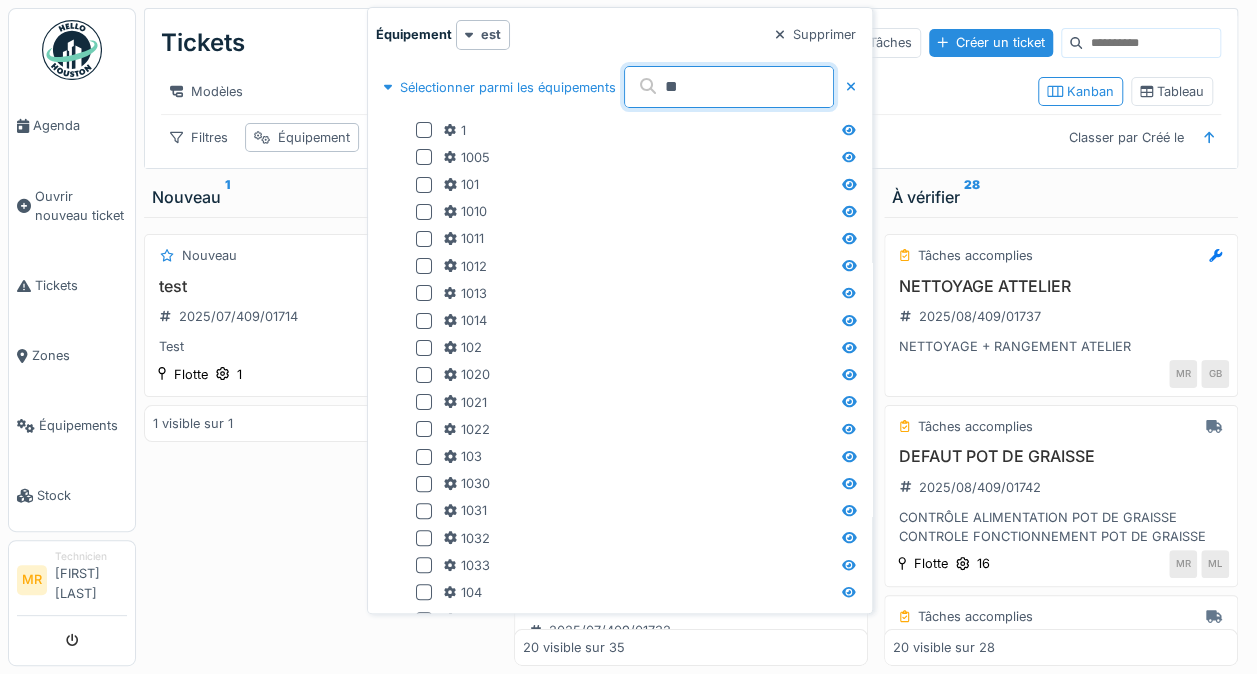 type on "***" 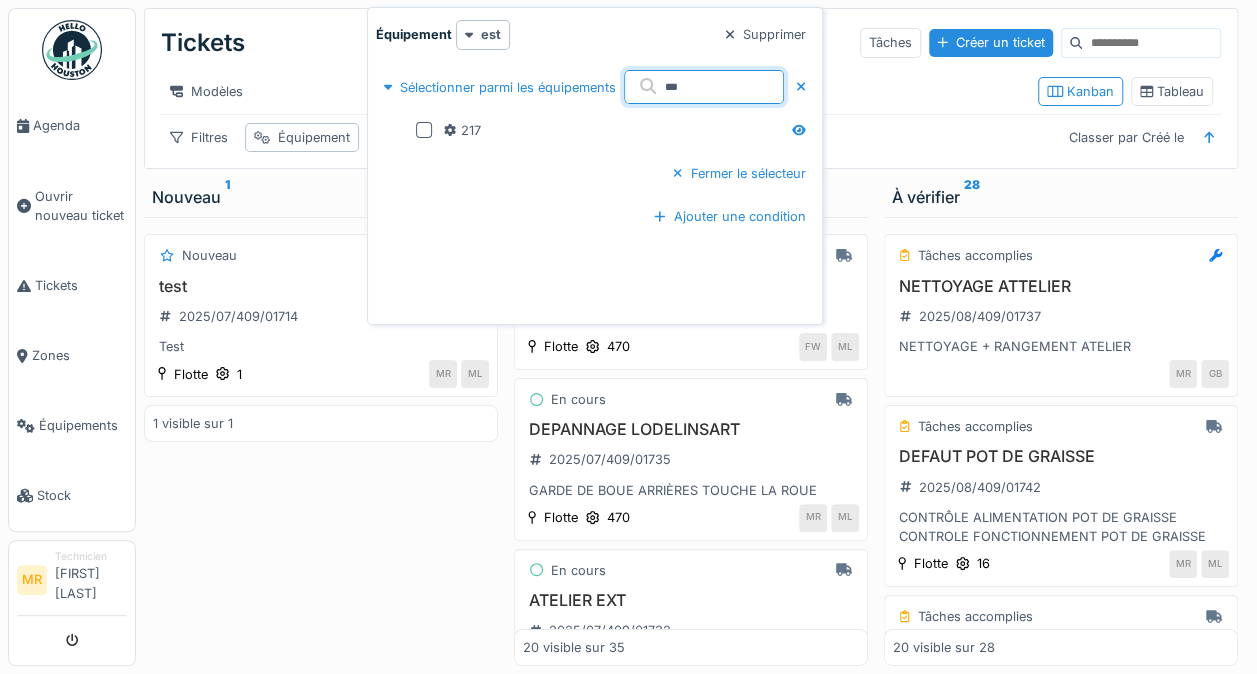 click at bounding box center (424, 130) 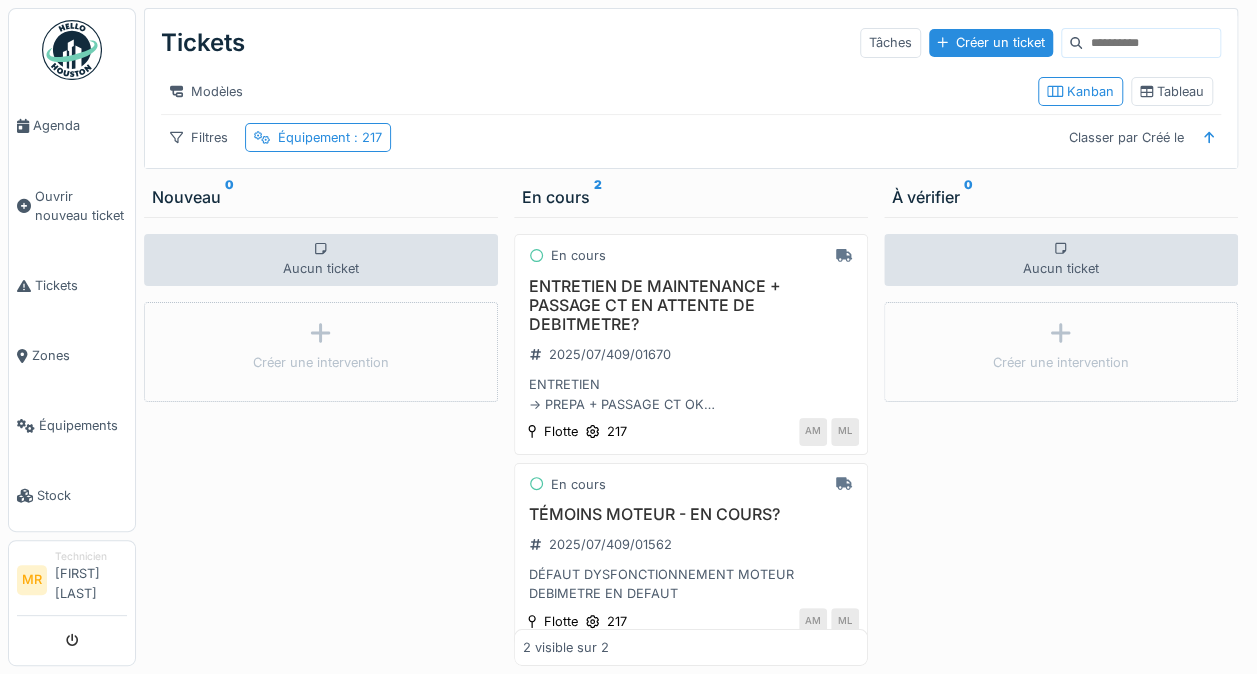 scroll, scrollTop: 3, scrollLeft: 0, axis: vertical 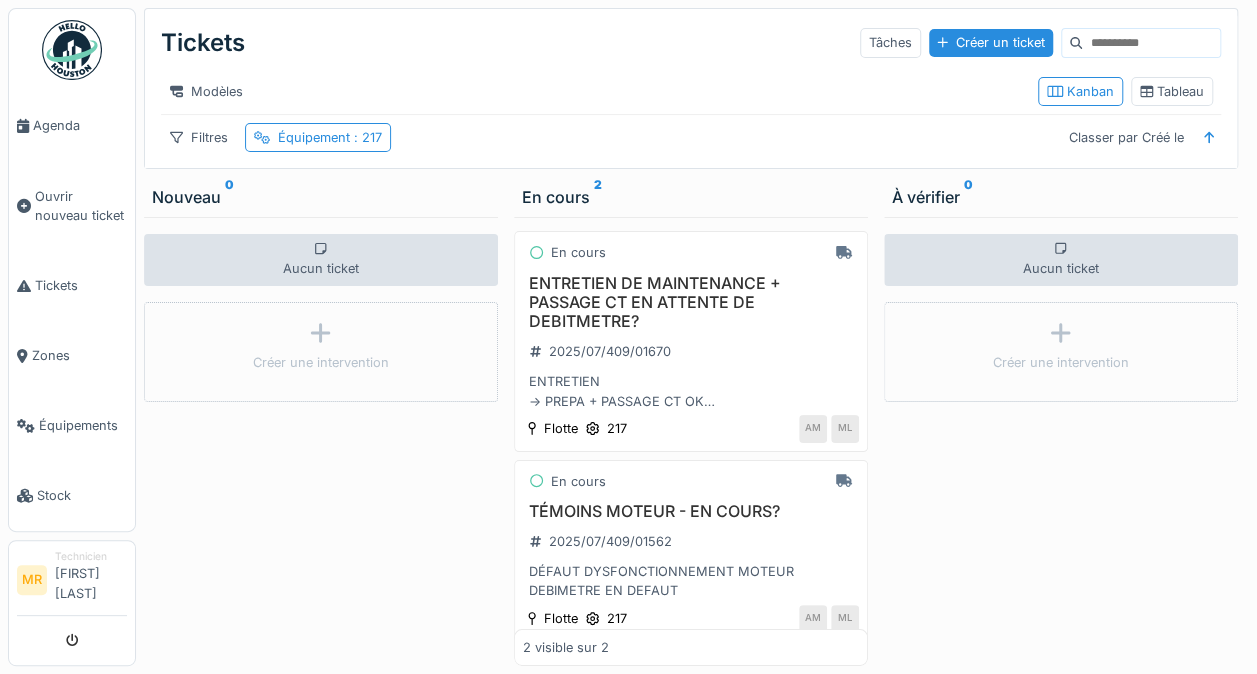 click on "ENTRETIEN DE MAINTENANCE + PASSAGE CT EN ATTENTE DE DEBITMETRE?" at bounding box center (691, 303) 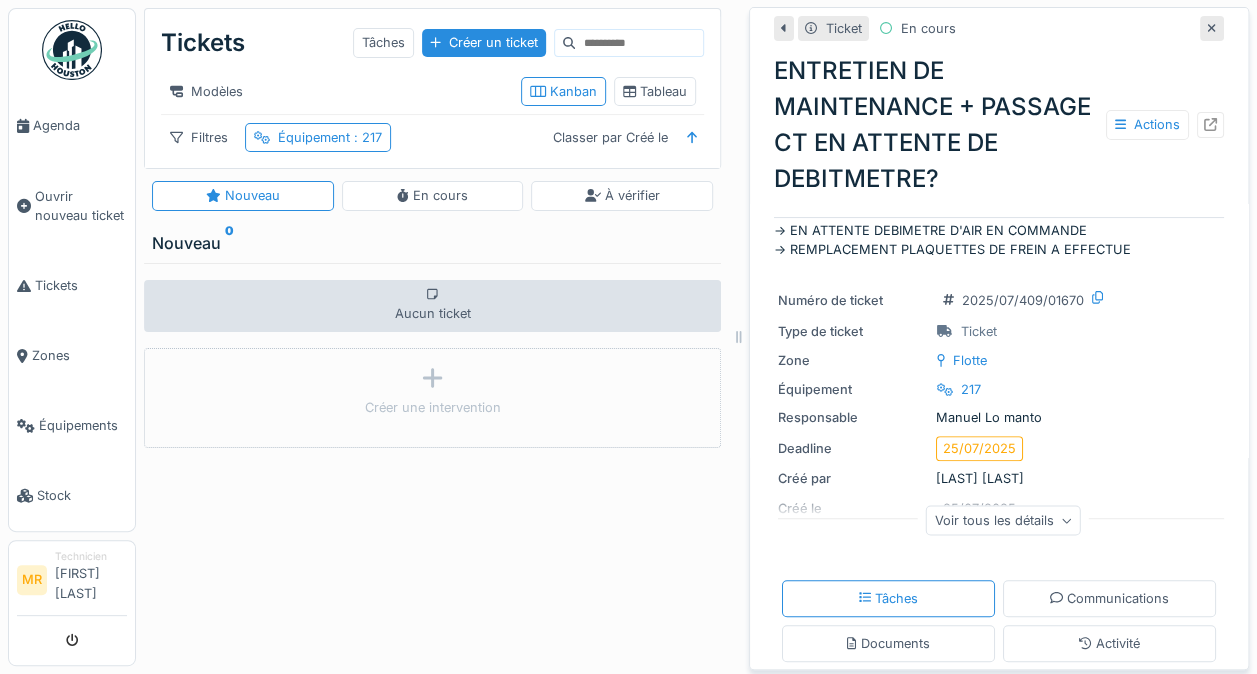 scroll, scrollTop: 62, scrollLeft: 0, axis: vertical 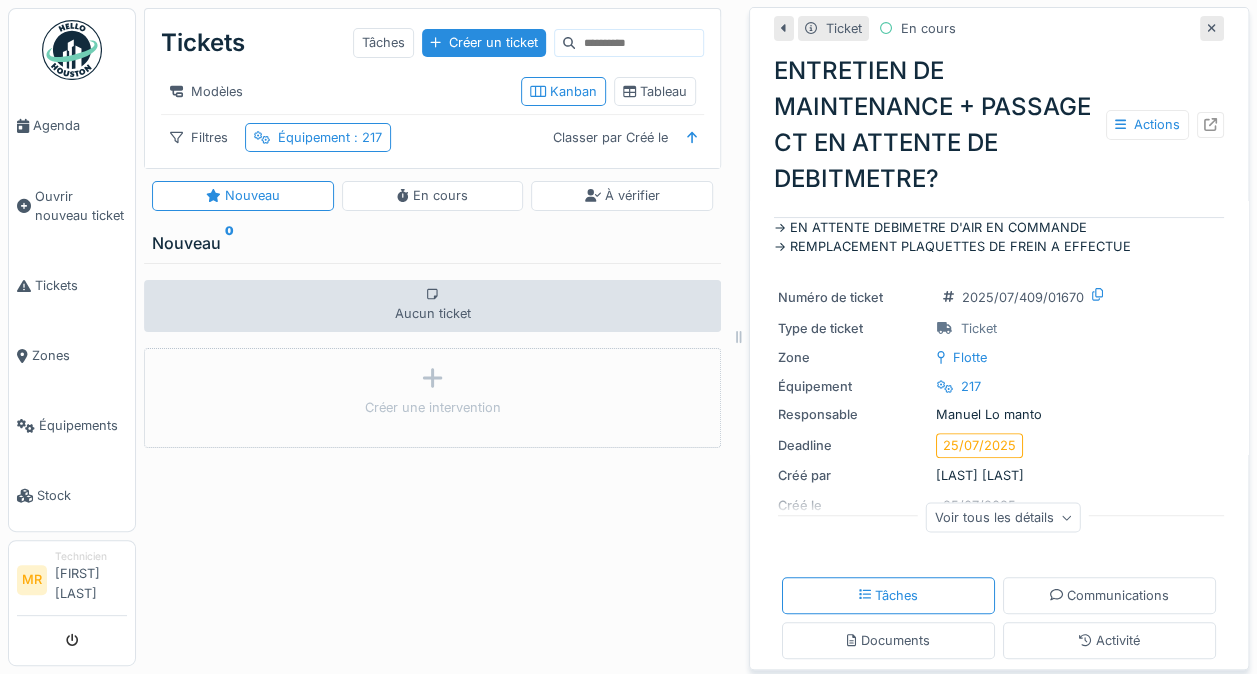 click 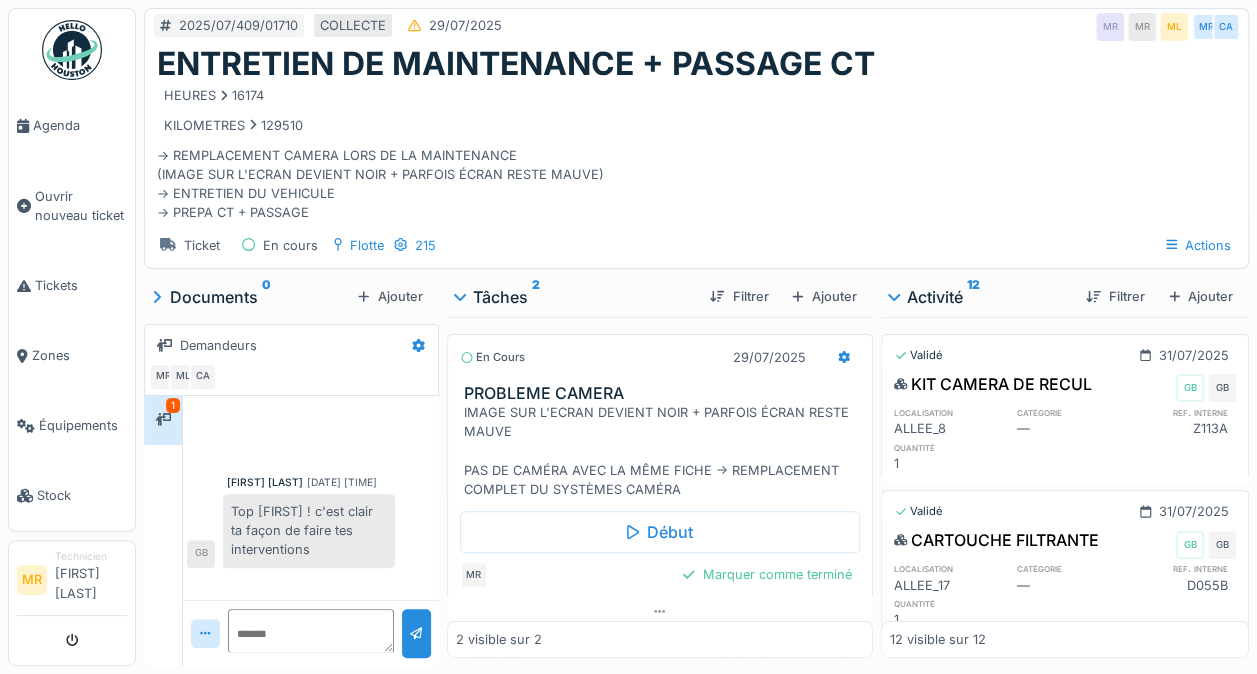 scroll, scrollTop: 15, scrollLeft: 0, axis: vertical 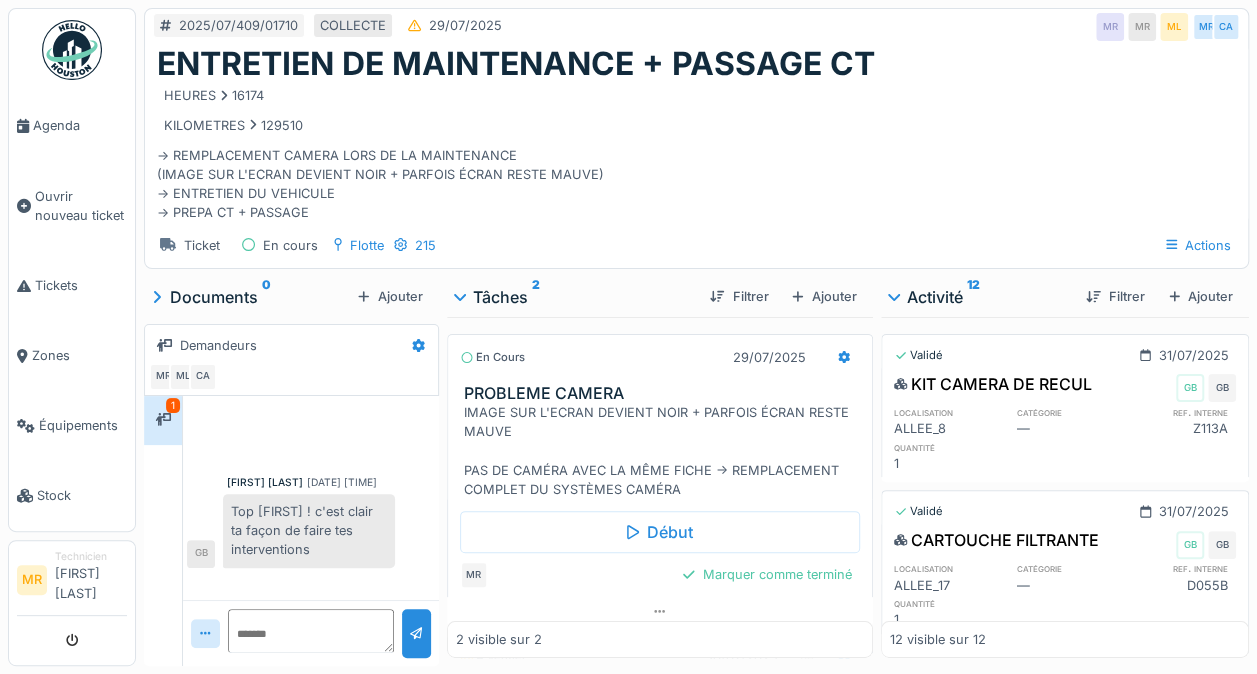 click at bounding box center (844, 357) 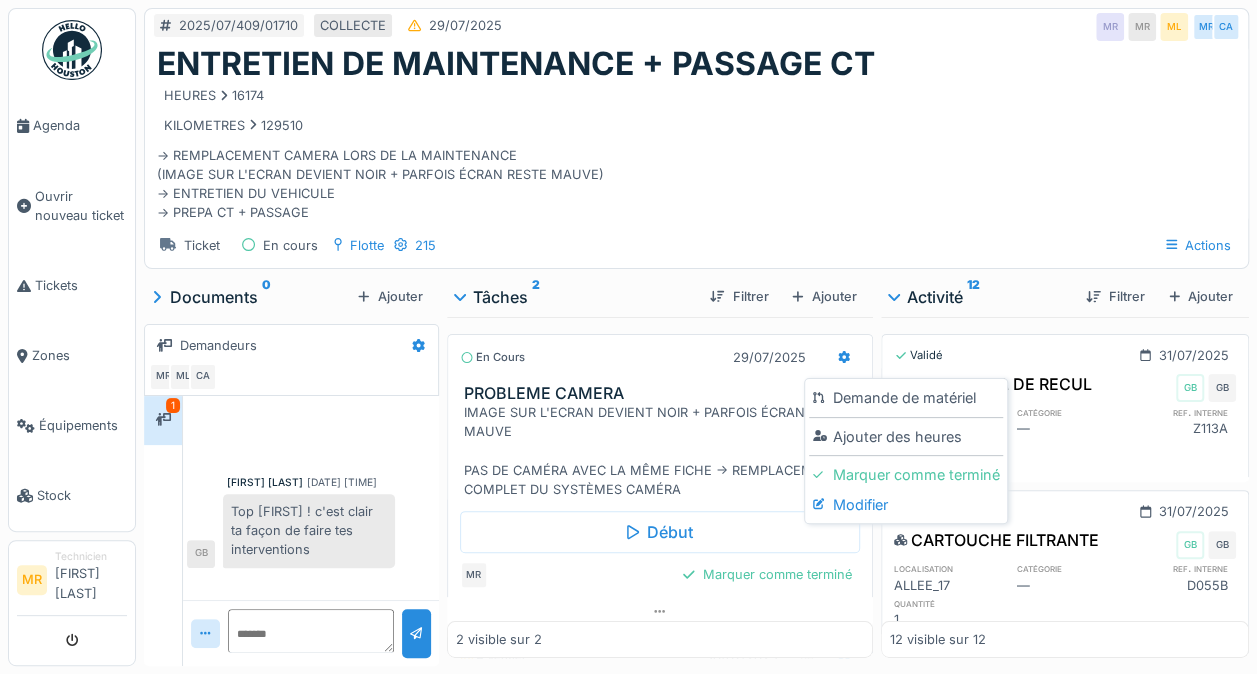 click on "Modifier" at bounding box center (906, 505) 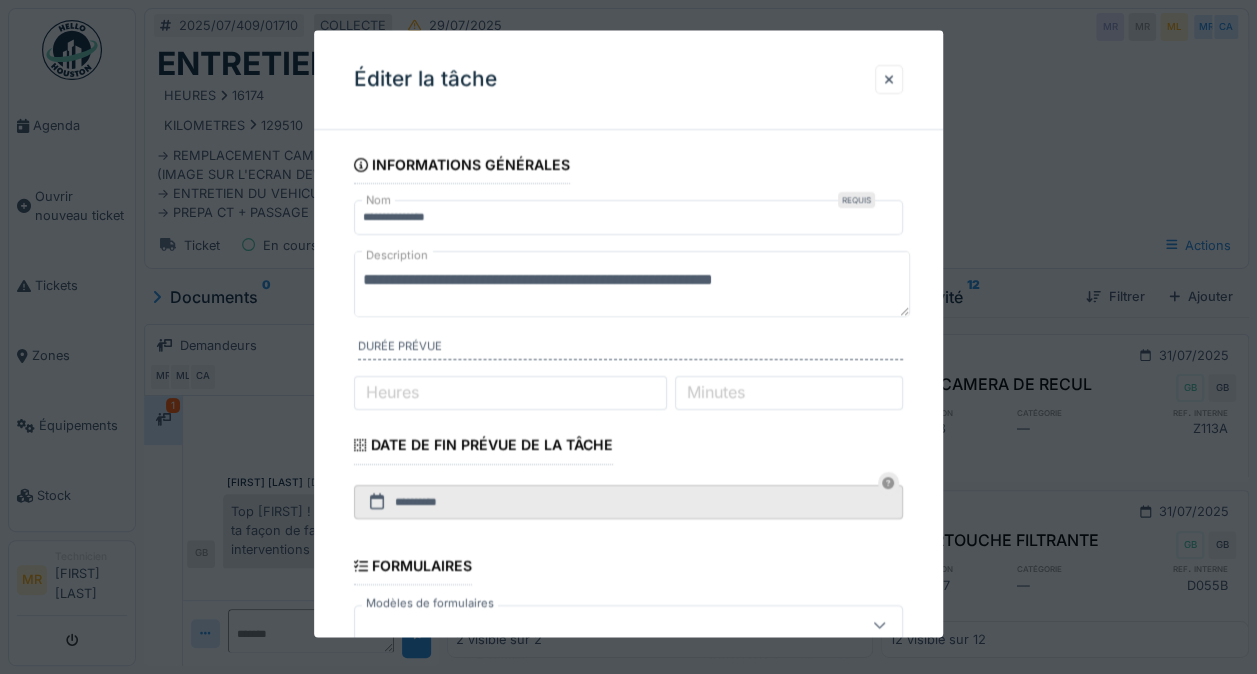 click on "**********" at bounding box center (632, 284) 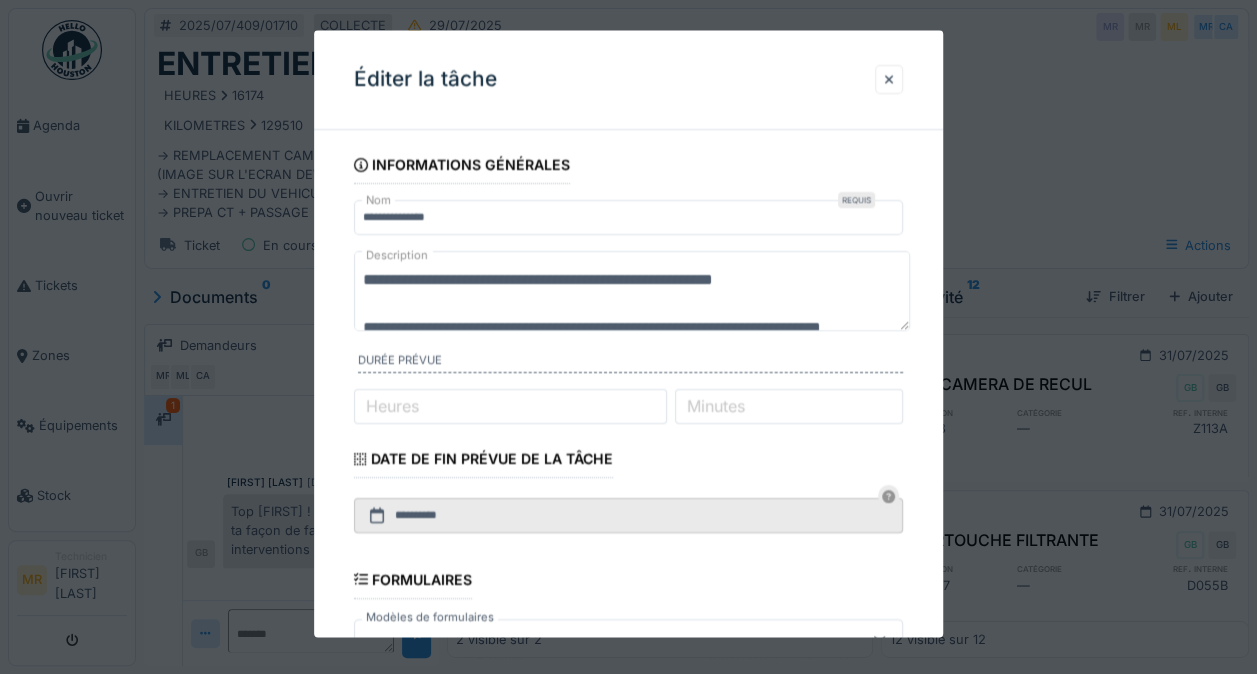 scroll, scrollTop: 15, scrollLeft: 0, axis: vertical 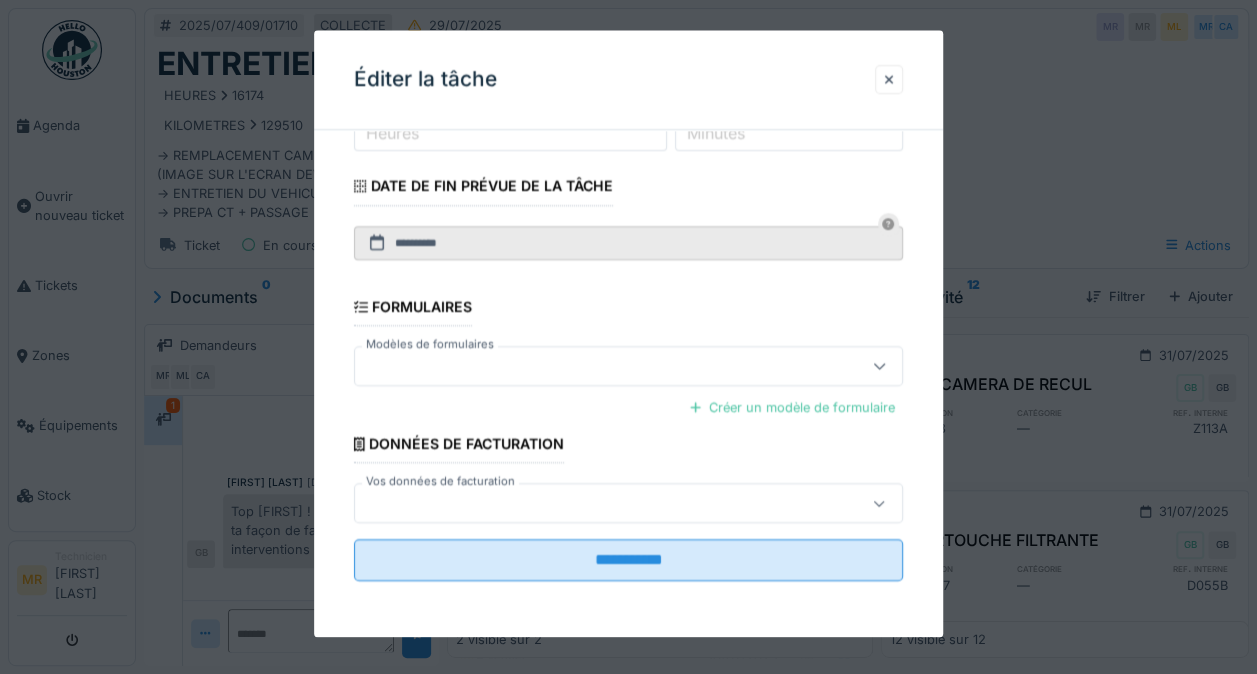 type on "**********" 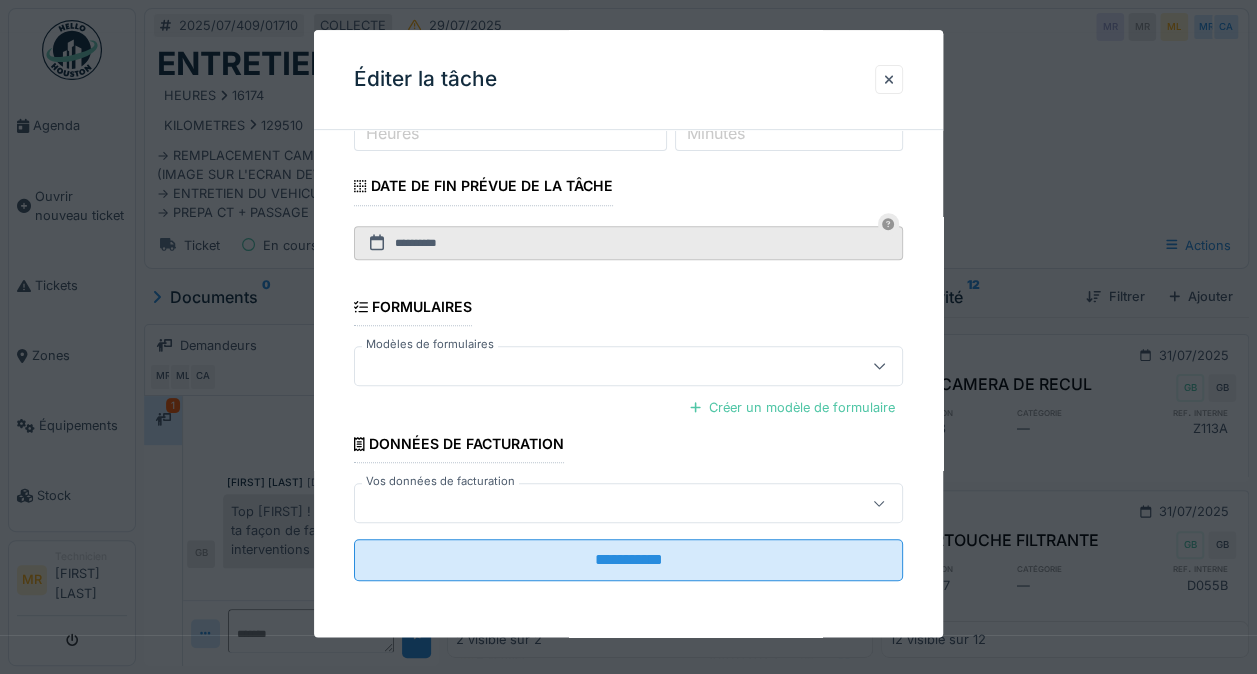 click on "**********" at bounding box center (628, 561) 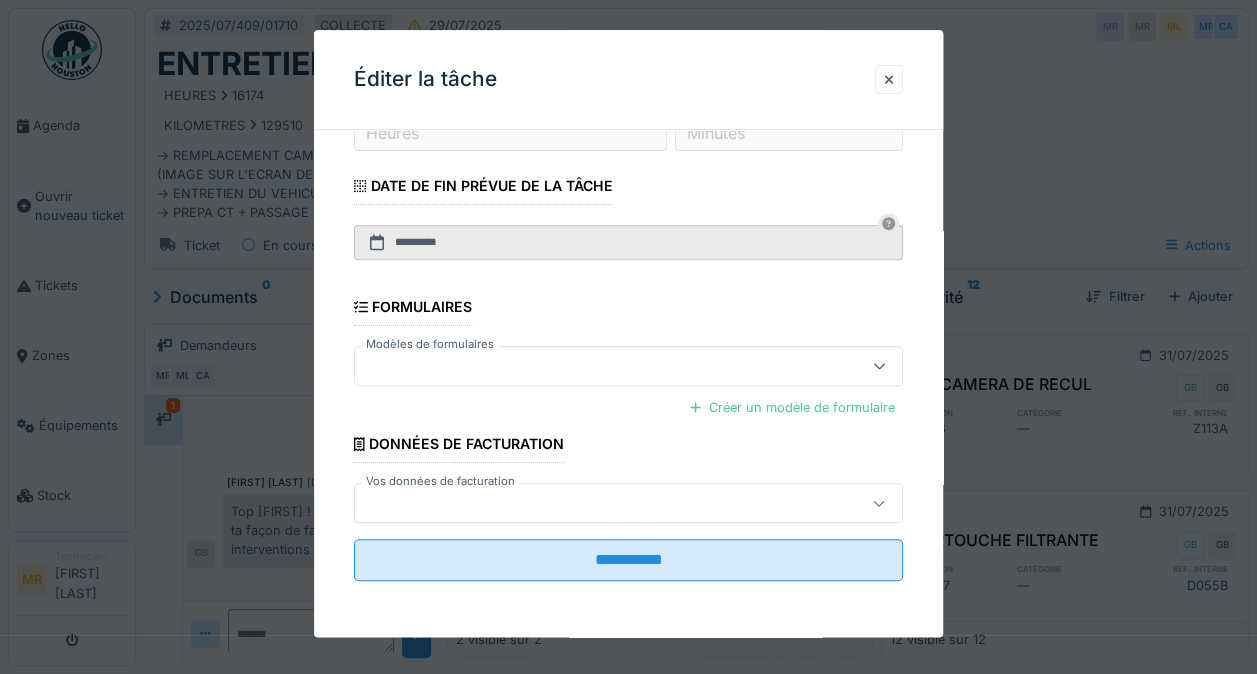 scroll, scrollTop: 0, scrollLeft: 0, axis: both 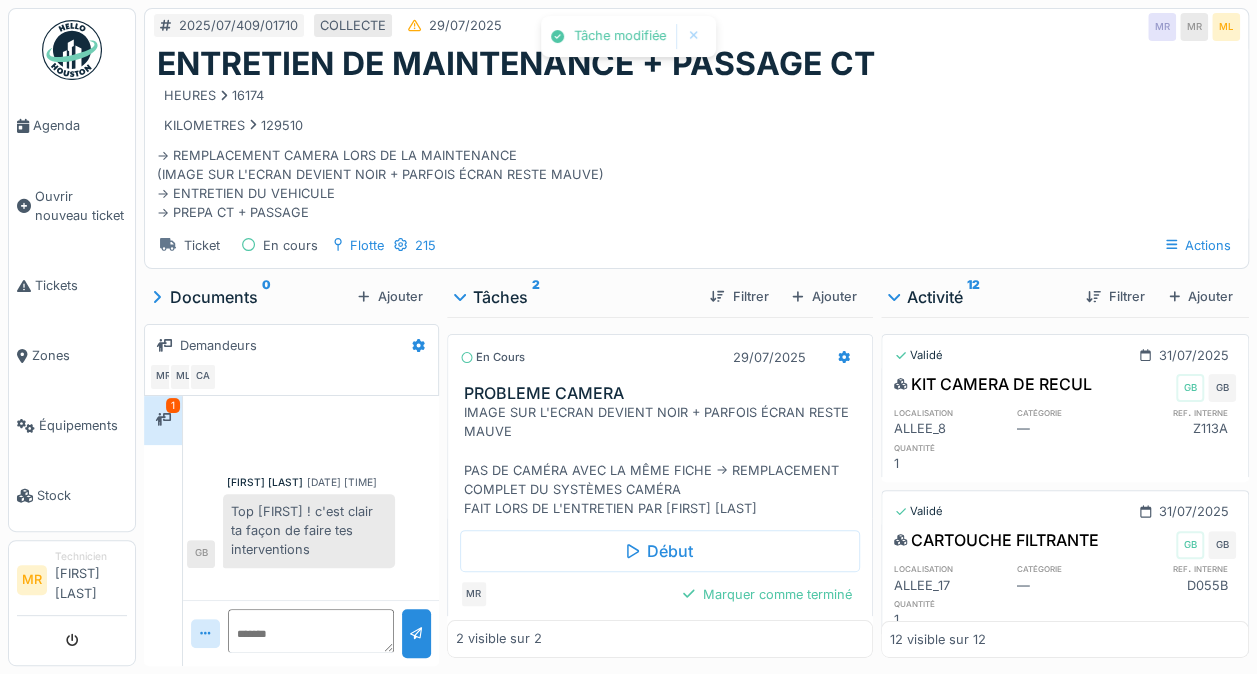 click at bounding box center [660, 630] 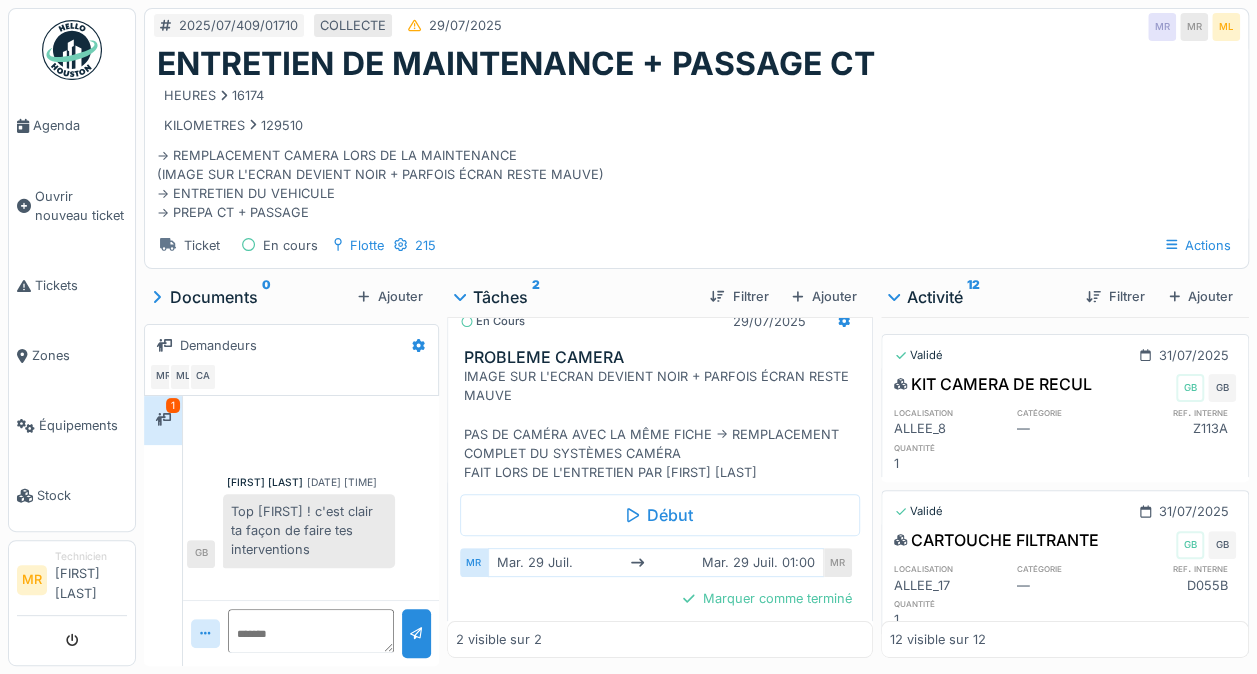 scroll, scrollTop: 79, scrollLeft: 0, axis: vertical 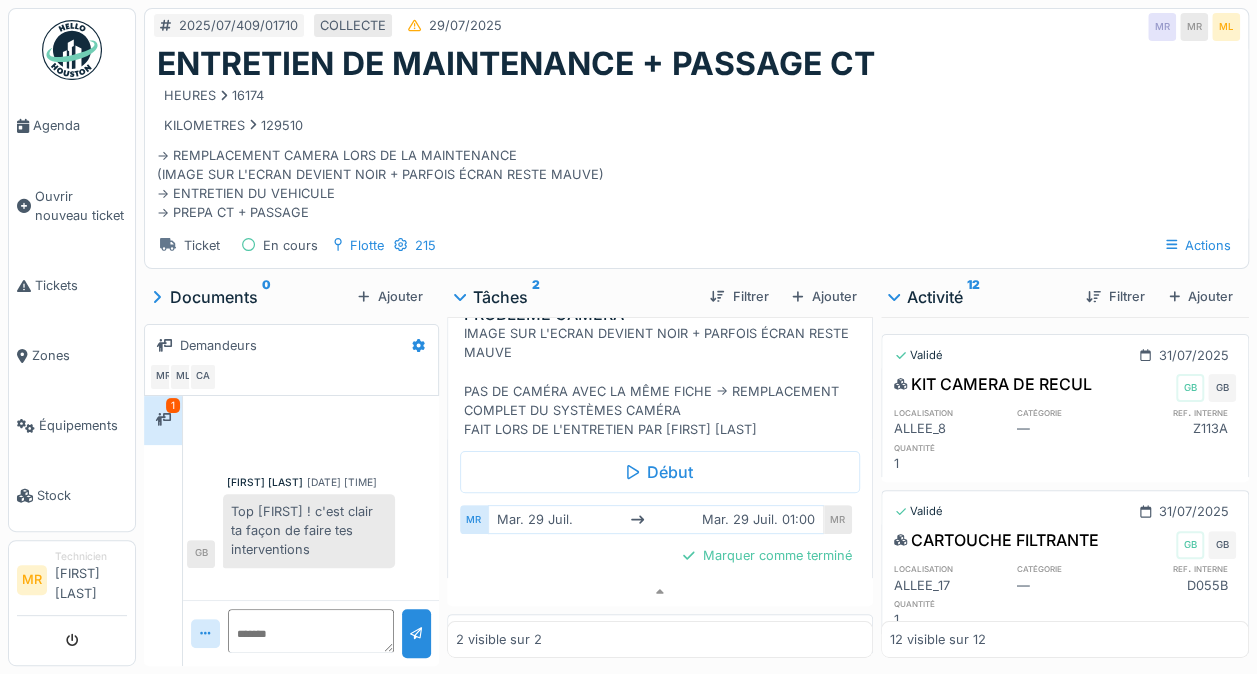 click on "Marquer comme terminé" at bounding box center (767, 555) 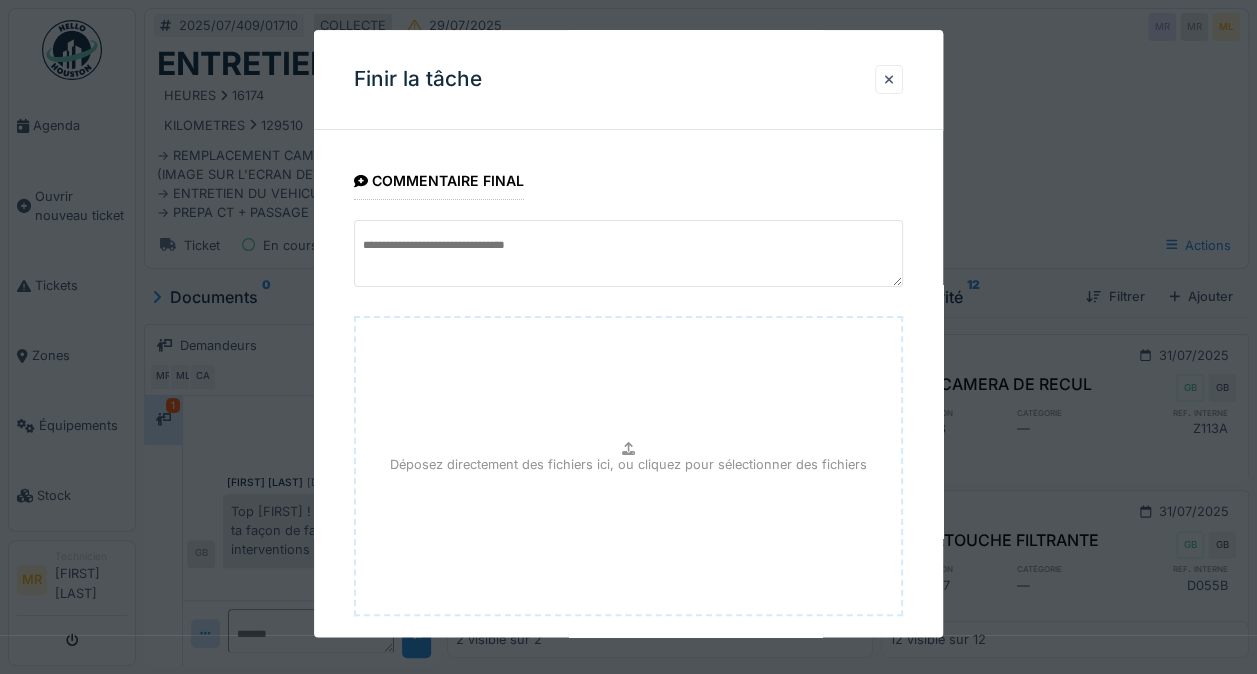 scroll, scrollTop: 108, scrollLeft: 0, axis: vertical 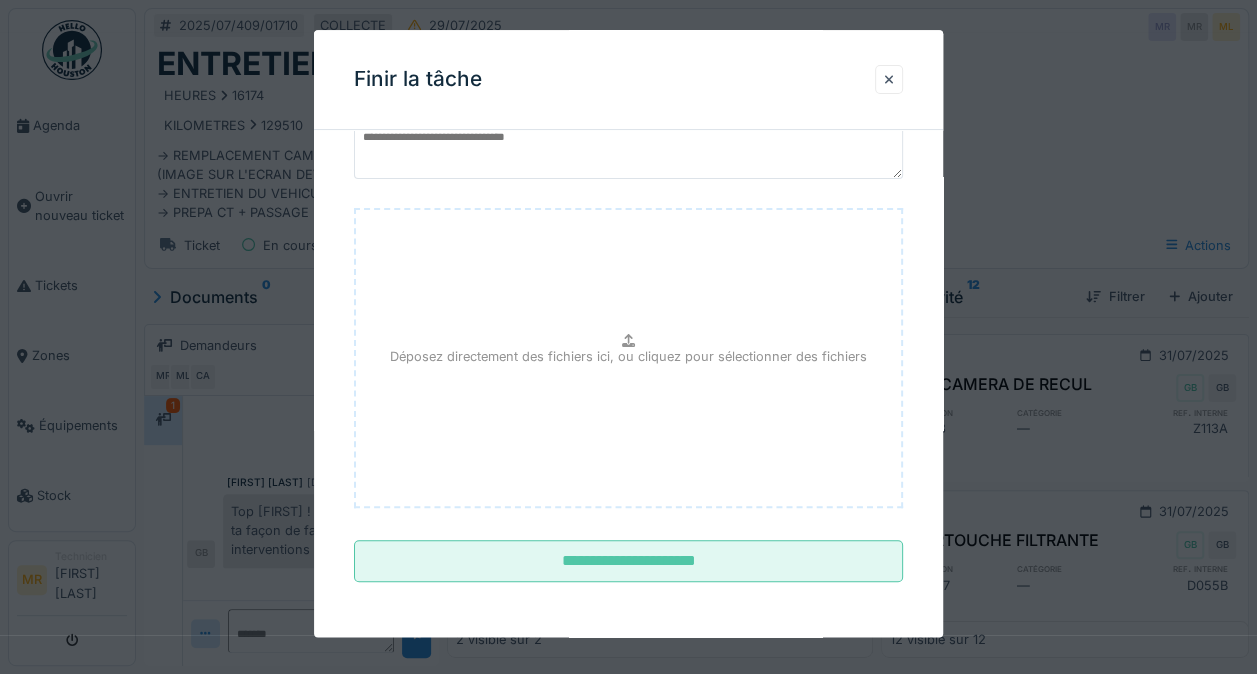 click on "**********" at bounding box center [628, 562] 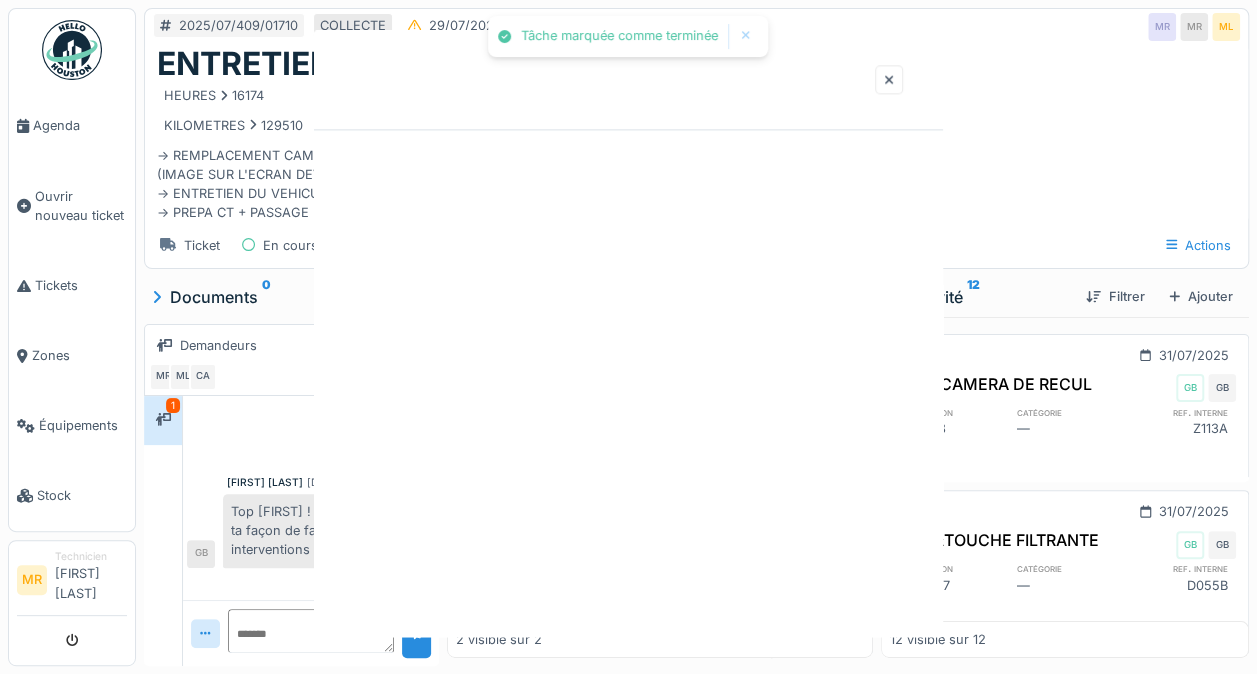 scroll, scrollTop: 0, scrollLeft: 0, axis: both 